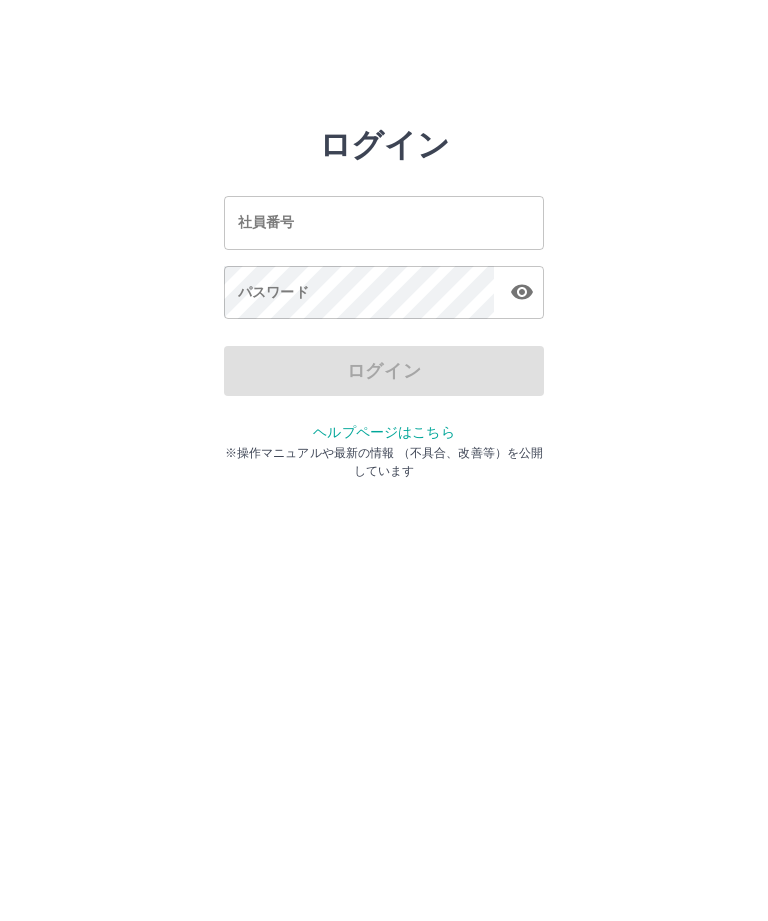 scroll, scrollTop: 0, scrollLeft: 0, axis: both 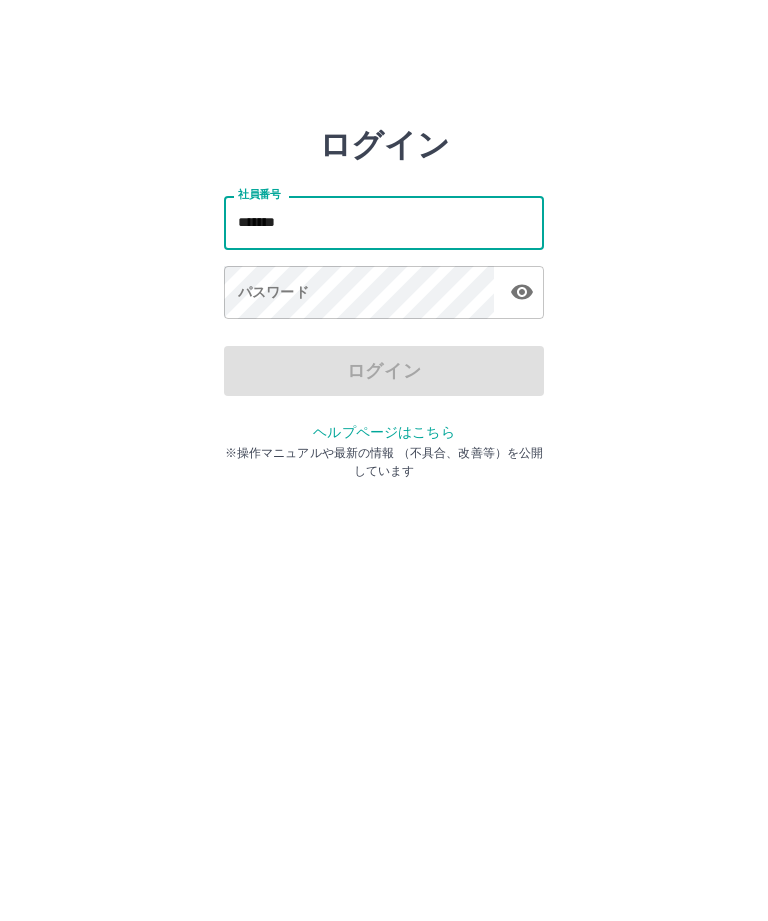 type on "*******" 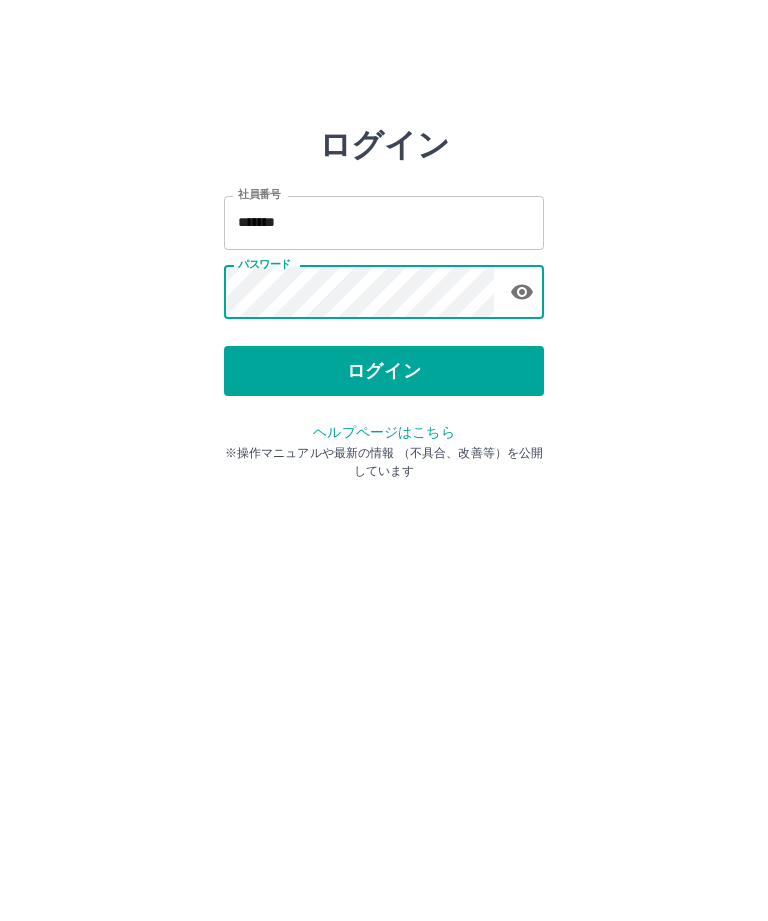 click on "ログイン" at bounding box center (384, 371) 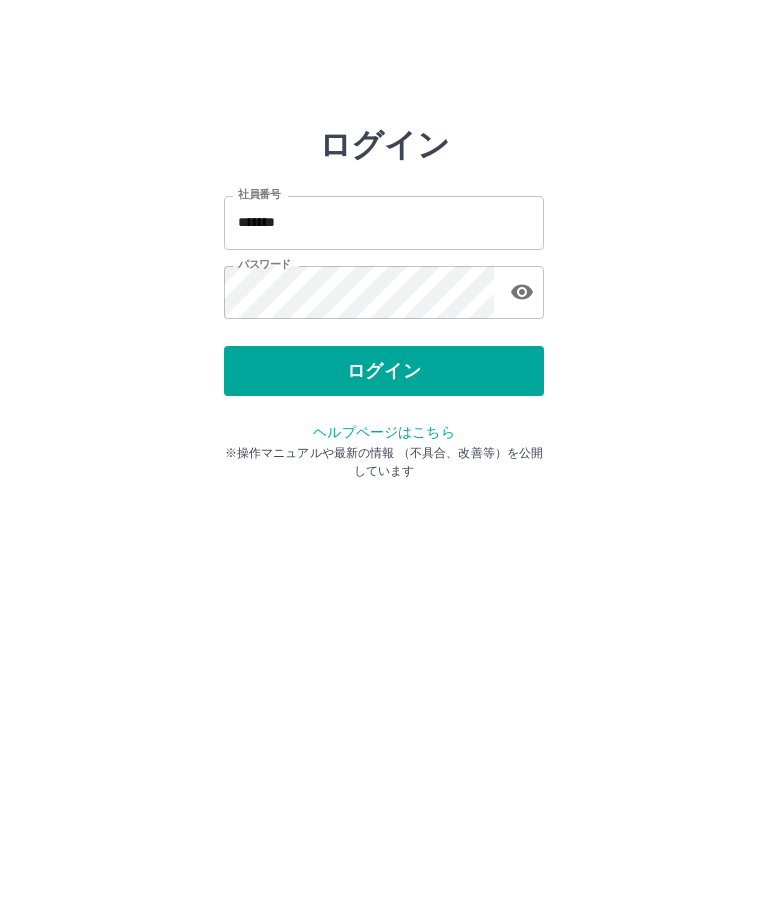 click on "ログイン" at bounding box center (384, 371) 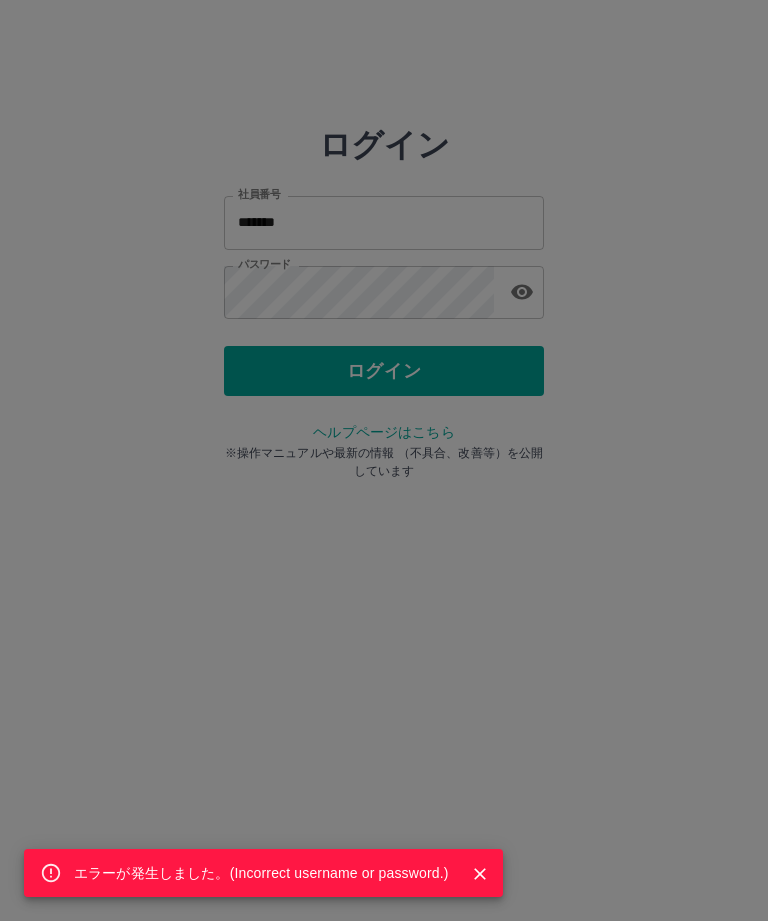 click on "エラーが発生しました。( Incorrect username or password. )" at bounding box center [384, 460] 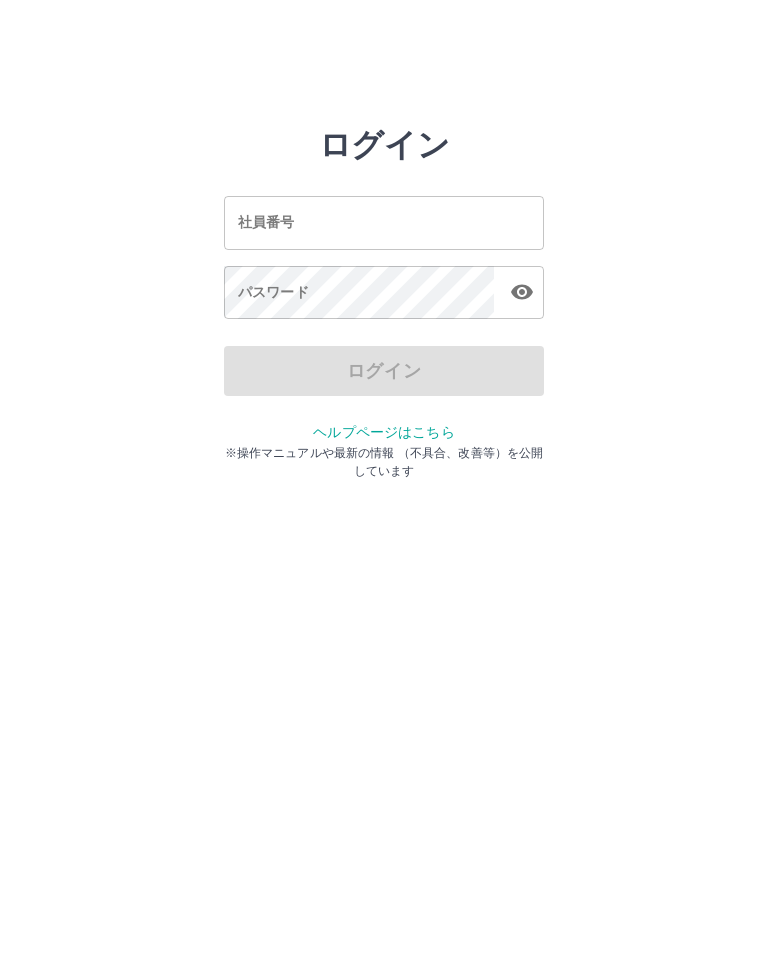 scroll, scrollTop: 0, scrollLeft: 0, axis: both 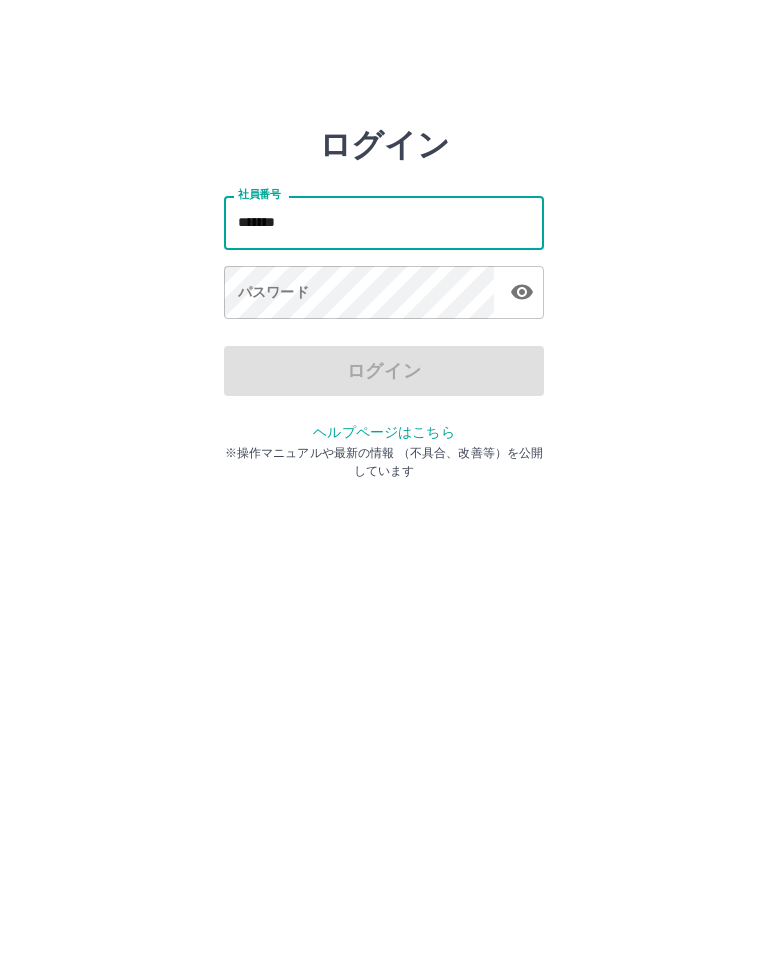 type on "*******" 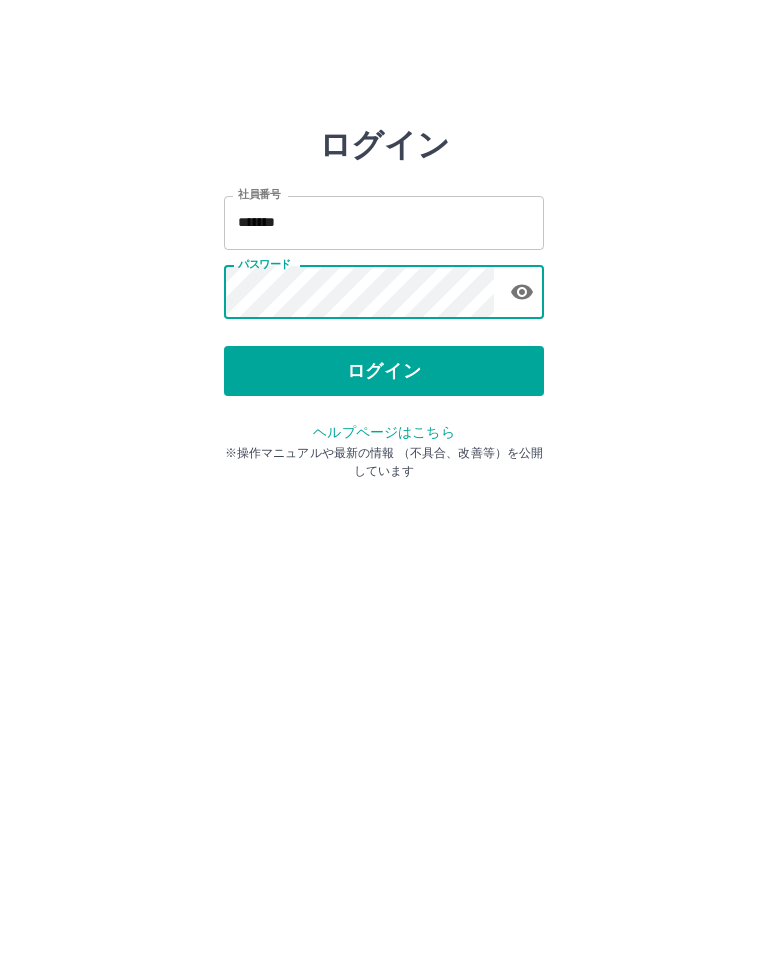 click on "ログイン" at bounding box center [384, 371] 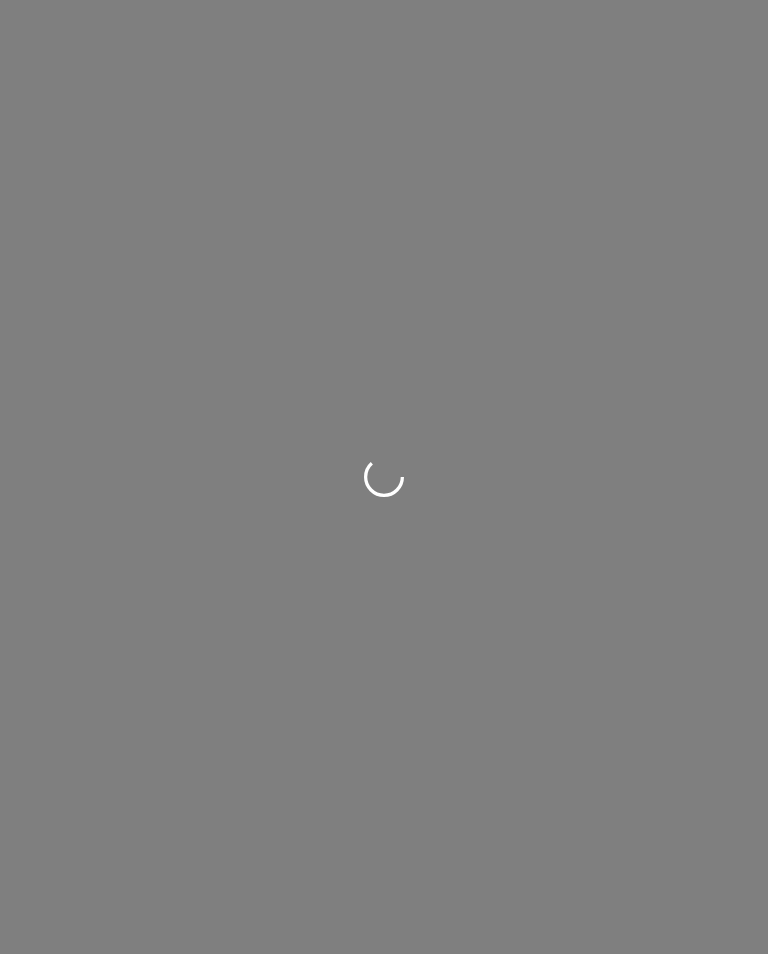 scroll, scrollTop: 0, scrollLeft: 0, axis: both 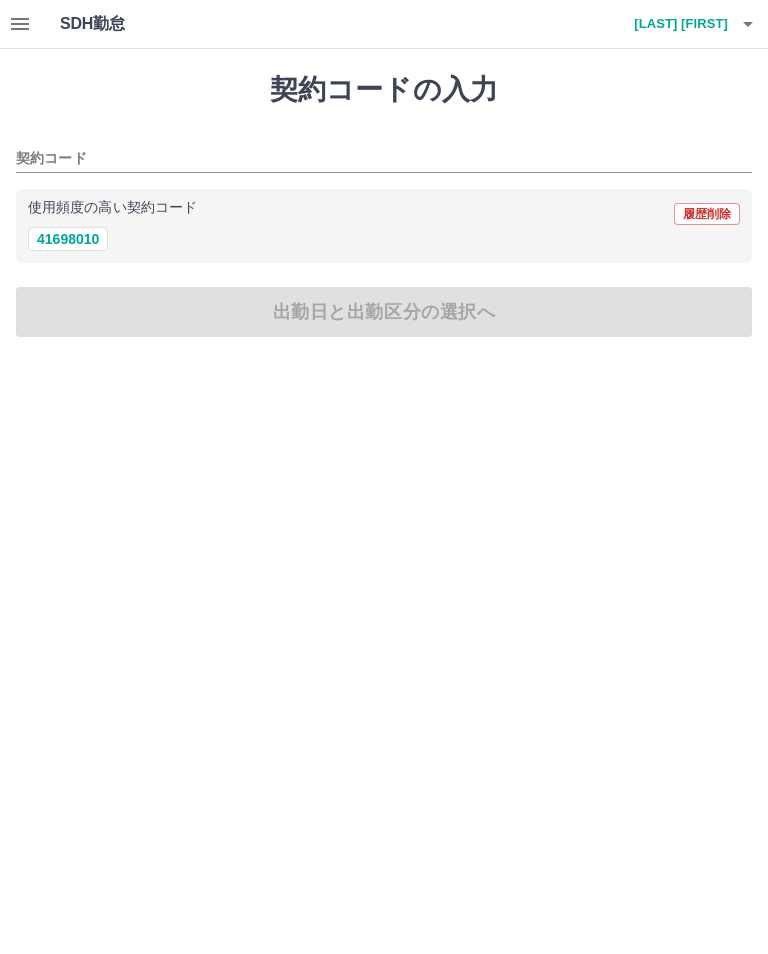 click on "41698010" at bounding box center [68, 239] 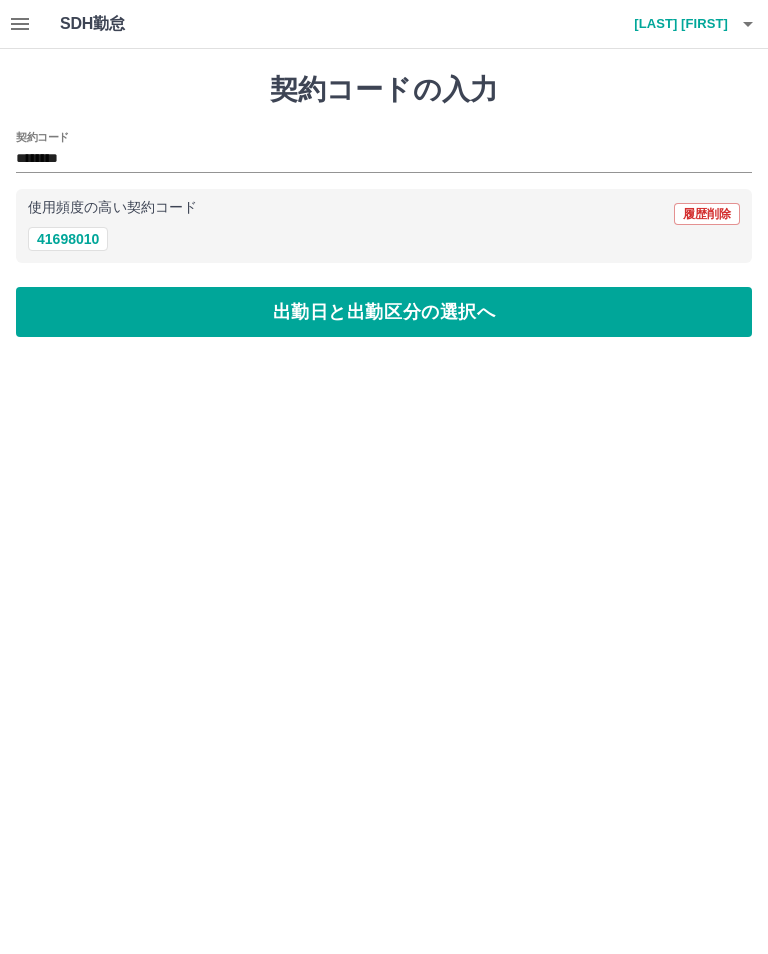 click on "出勤日と出勤区分の選択へ" at bounding box center [384, 312] 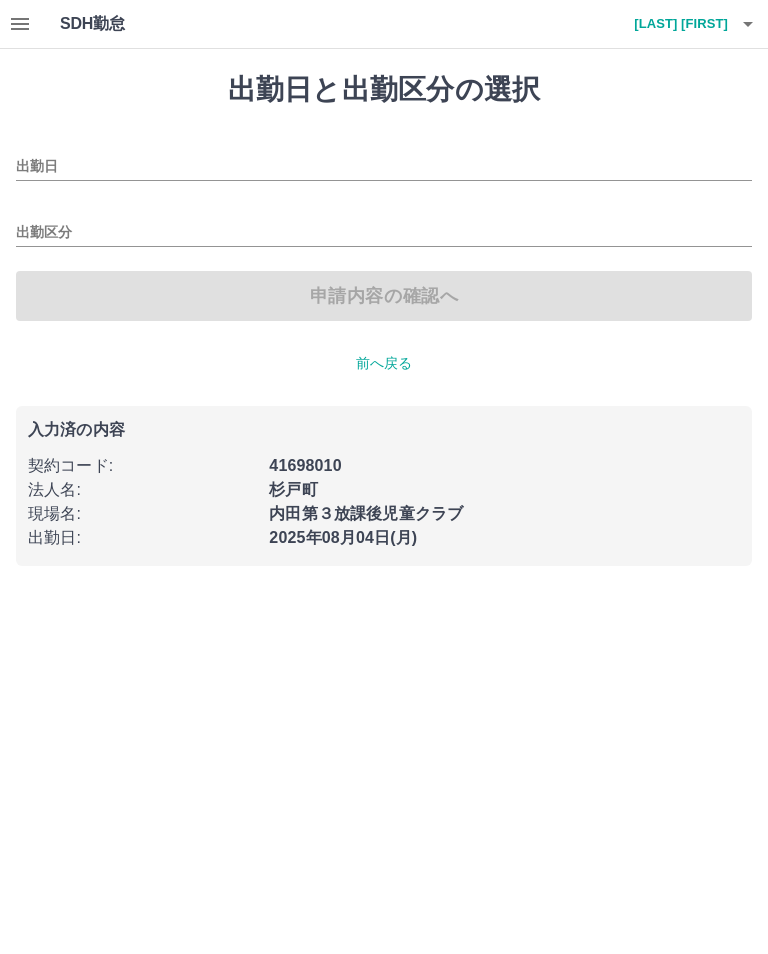 type on "**********" 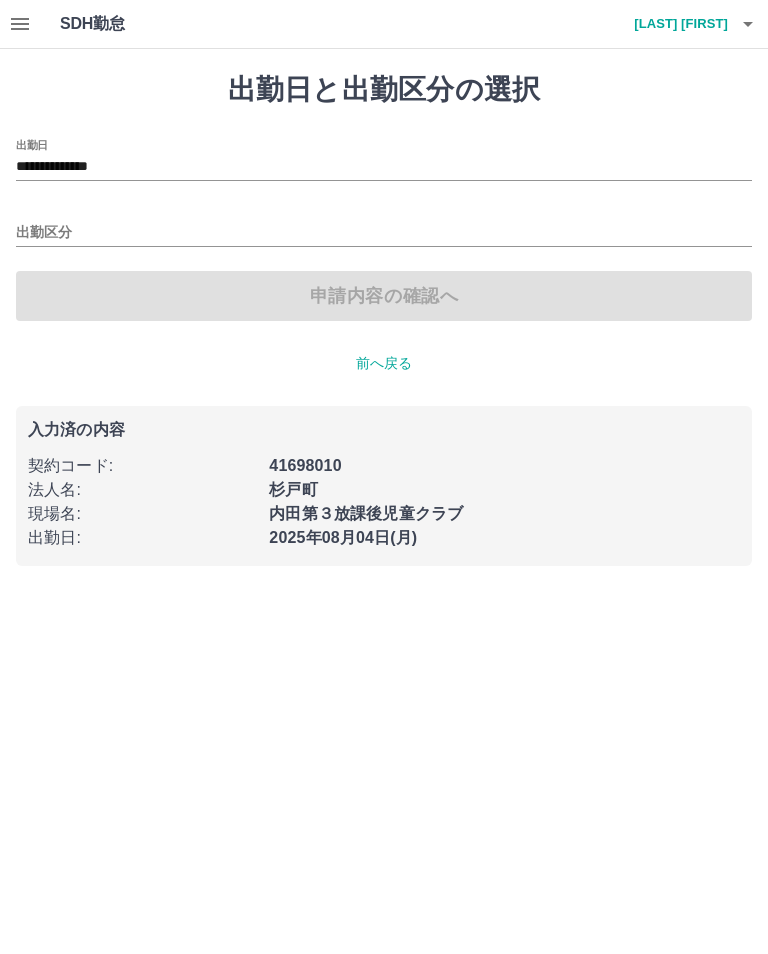 click on "出勤区分" at bounding box center [384, 233] 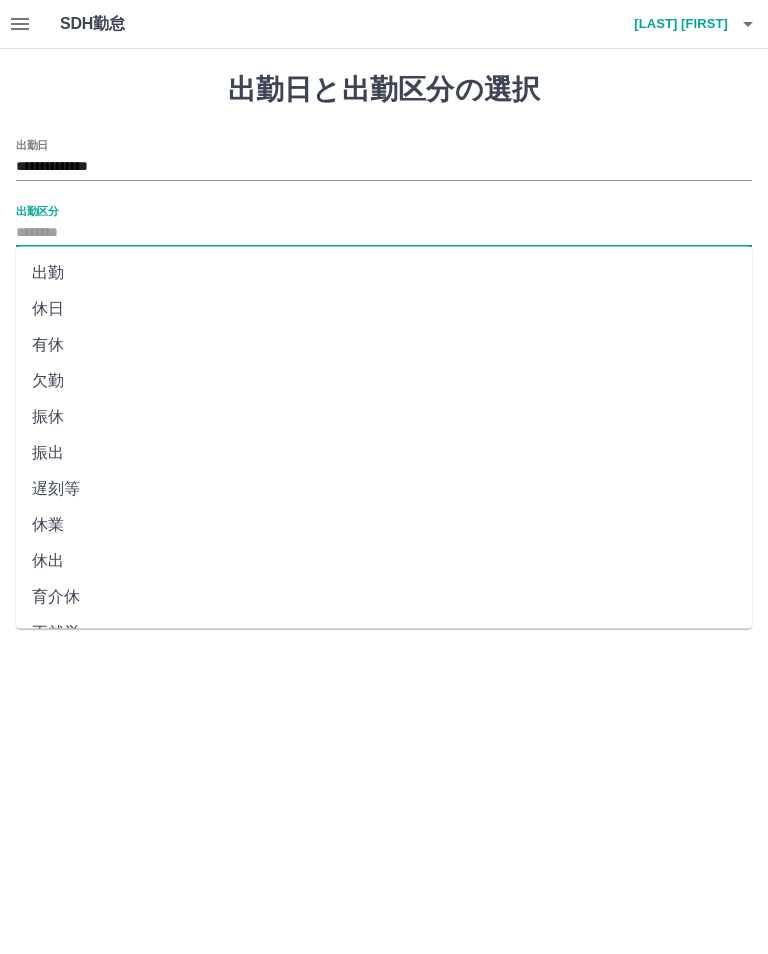 click on "出勤" at bounding box center [384, 273] 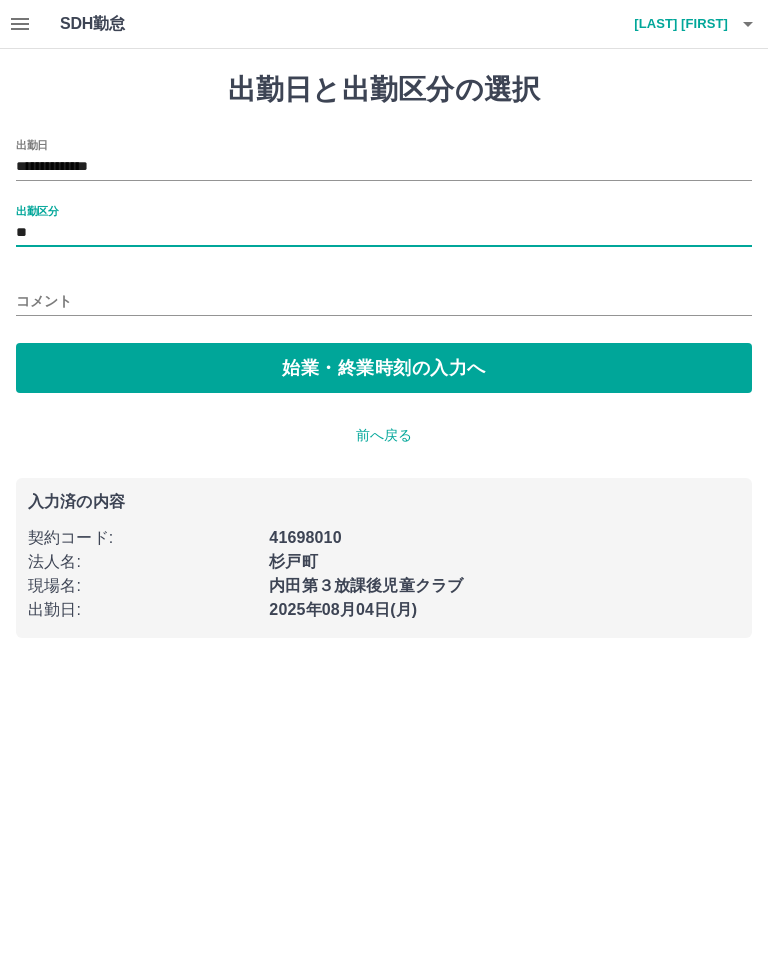 click on "始業・終業時刻の入力へ" at bounding box center [384, 368] 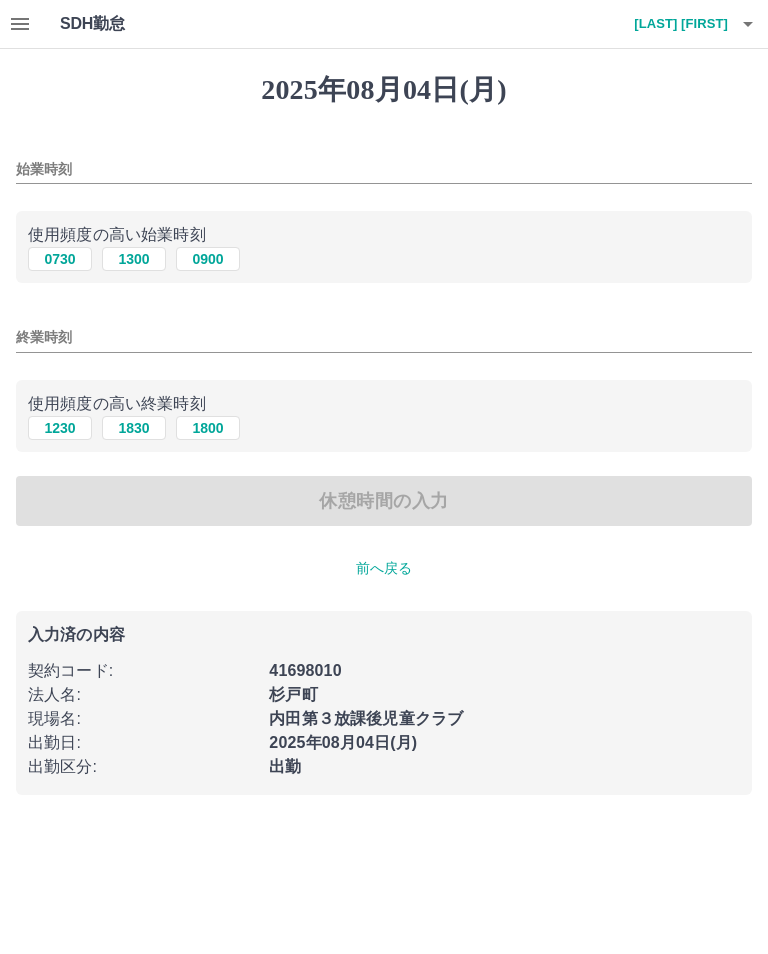 click on "始業時刻" at bounding box center [384, 169] 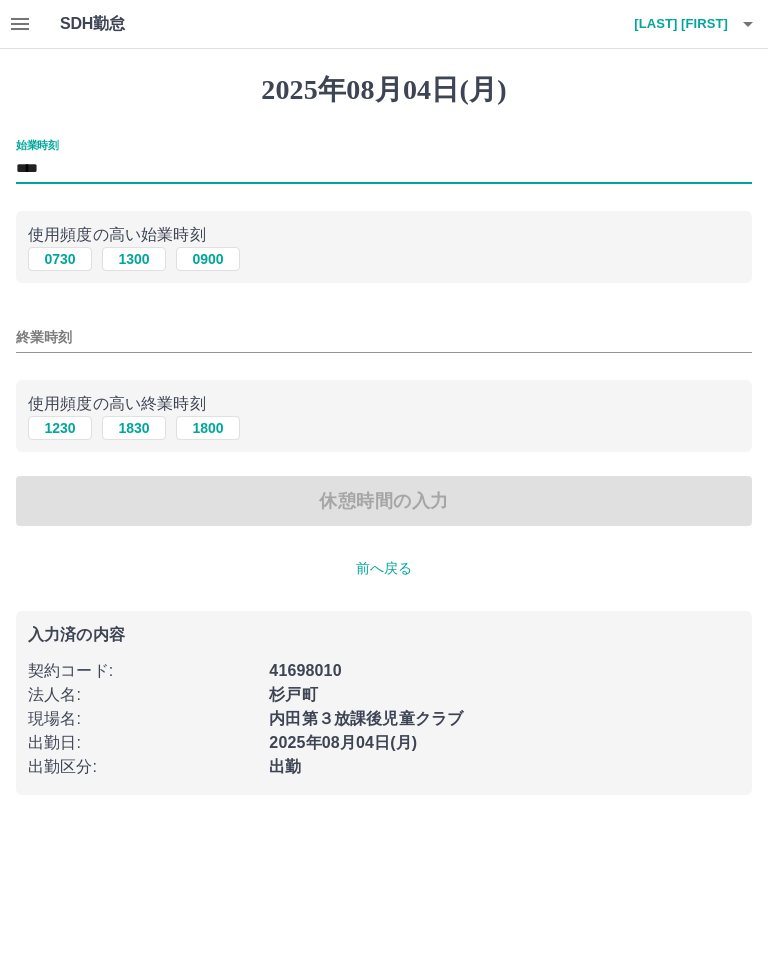 type on "****" 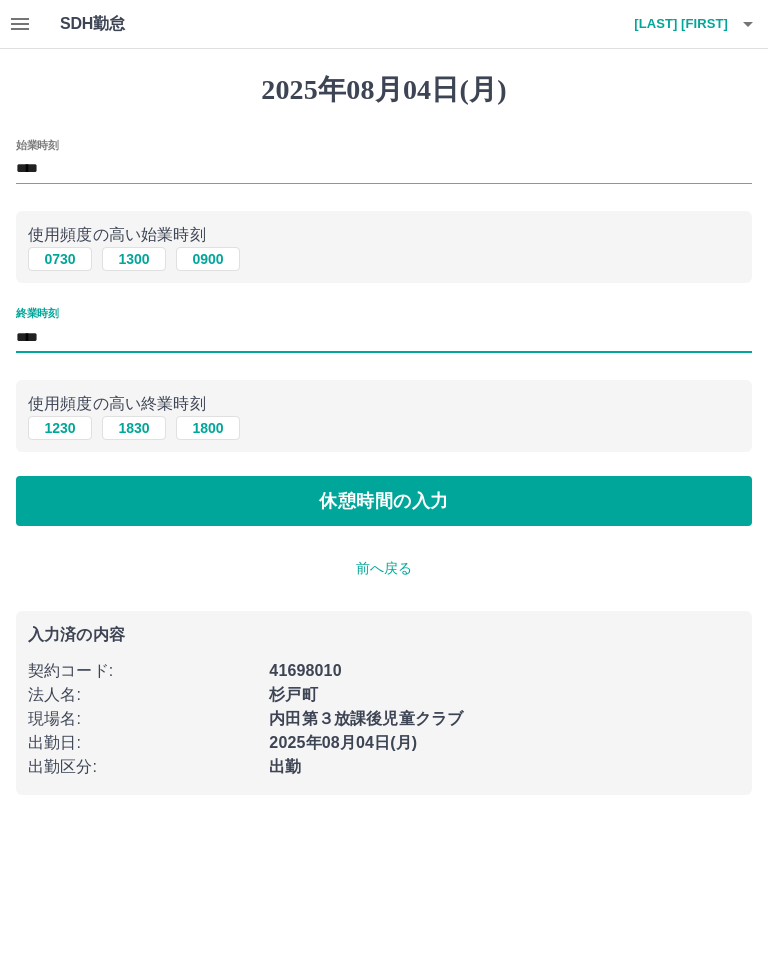 type on "****" 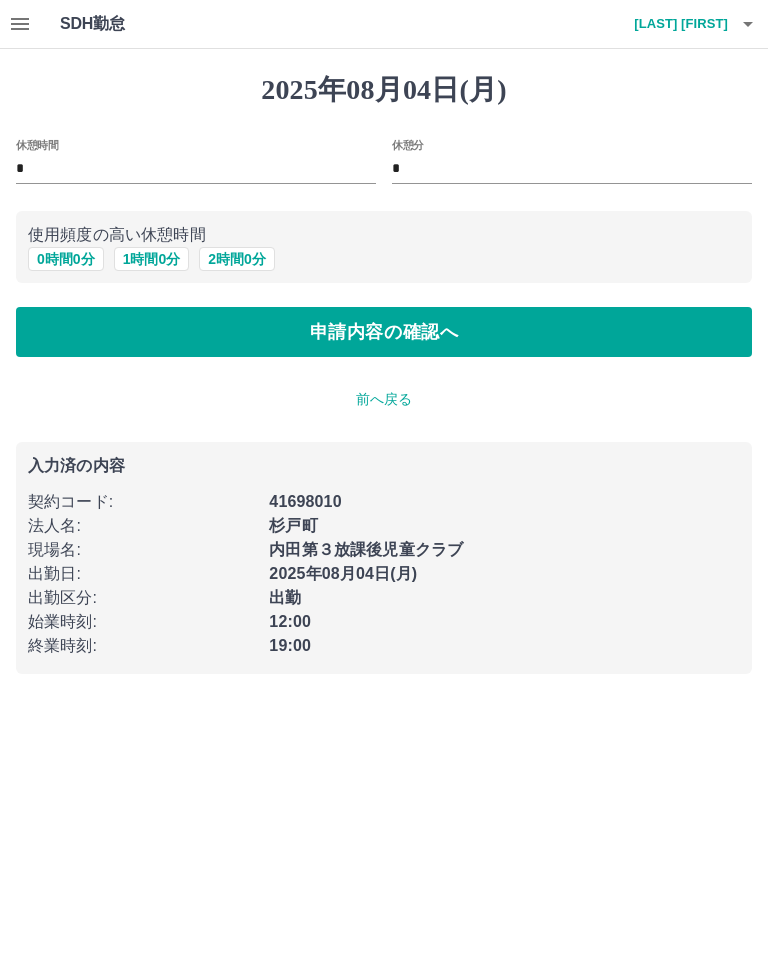 click on "申請内容の確認へ" at bounding box center [384, 332] 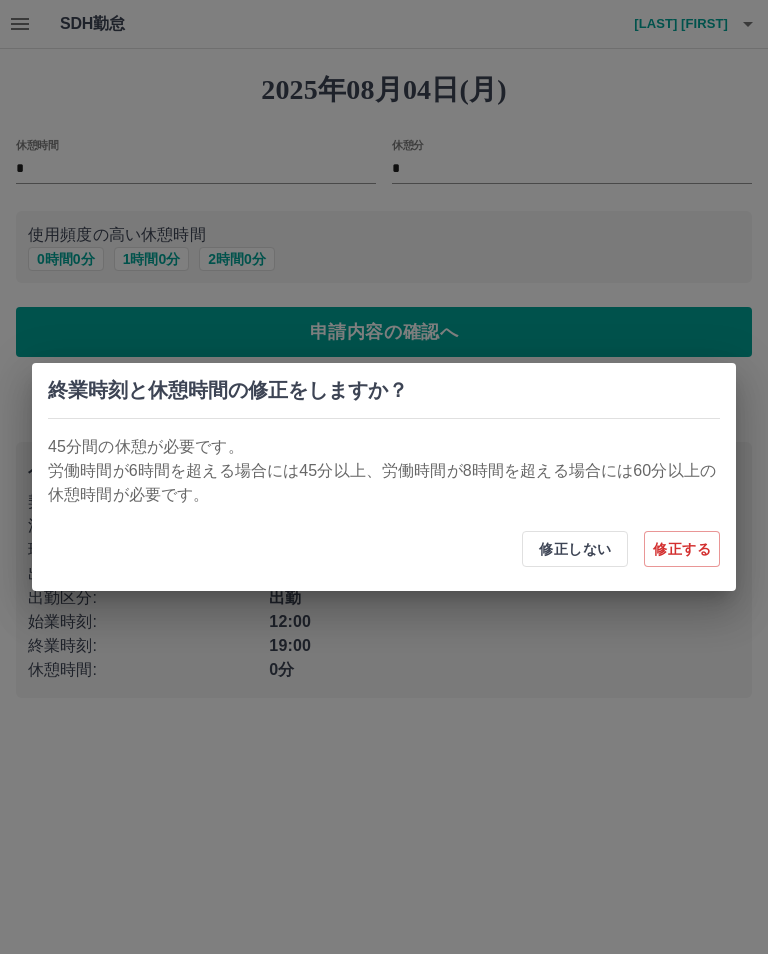 click on "修正する" at bounding box center [682, 549] 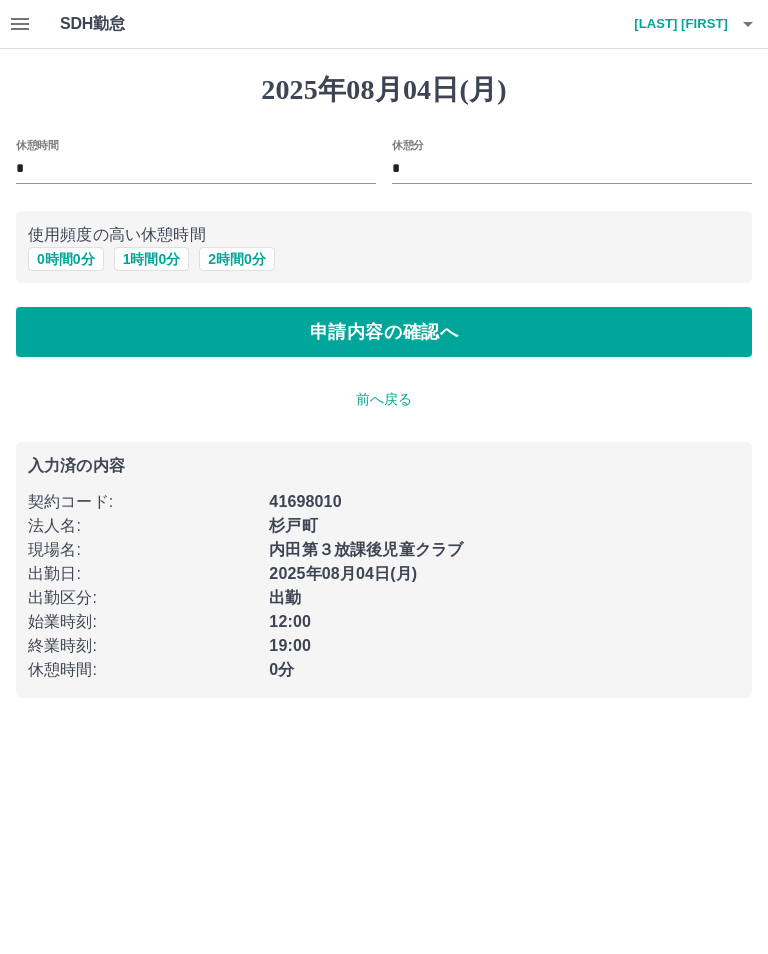 click on "1 時間 0 分" at bounding box center (152, 259) 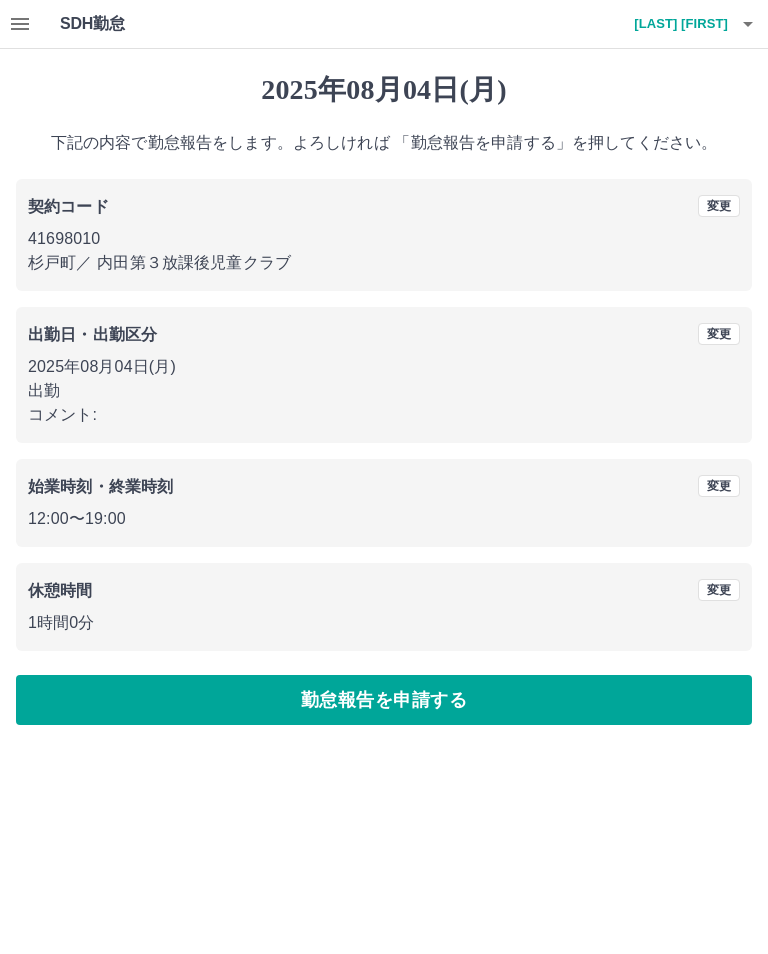 click on "勤怠報告を申請する" at bounding box center (384, 700) 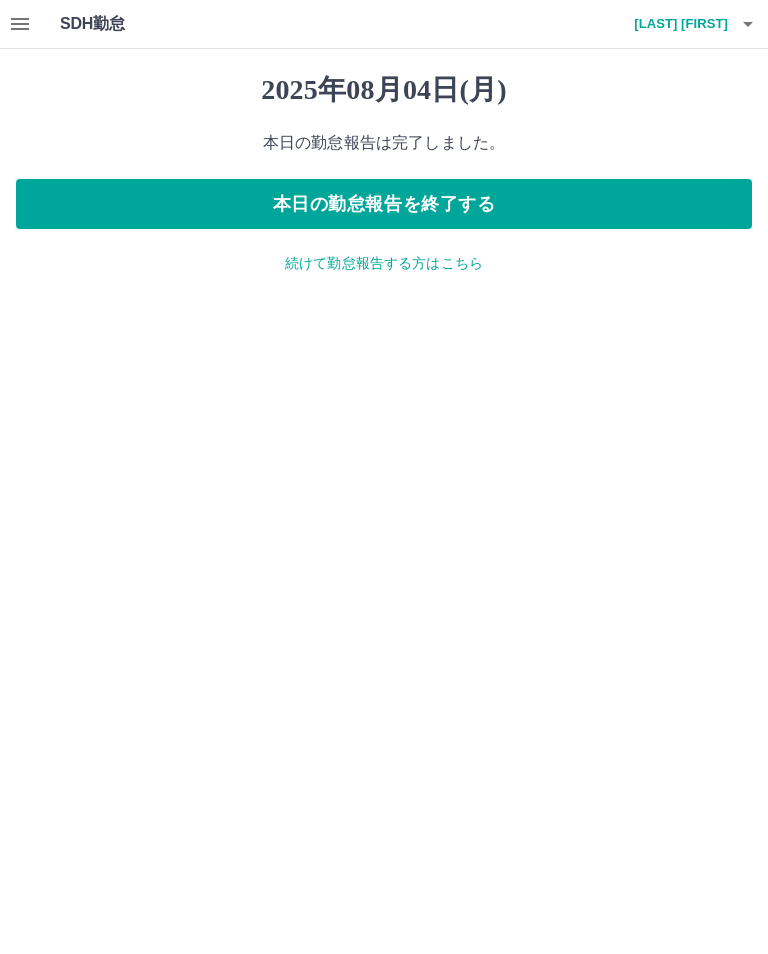click on "続けて勤怠報告する方はこちら" at bounding box center [384, 263] 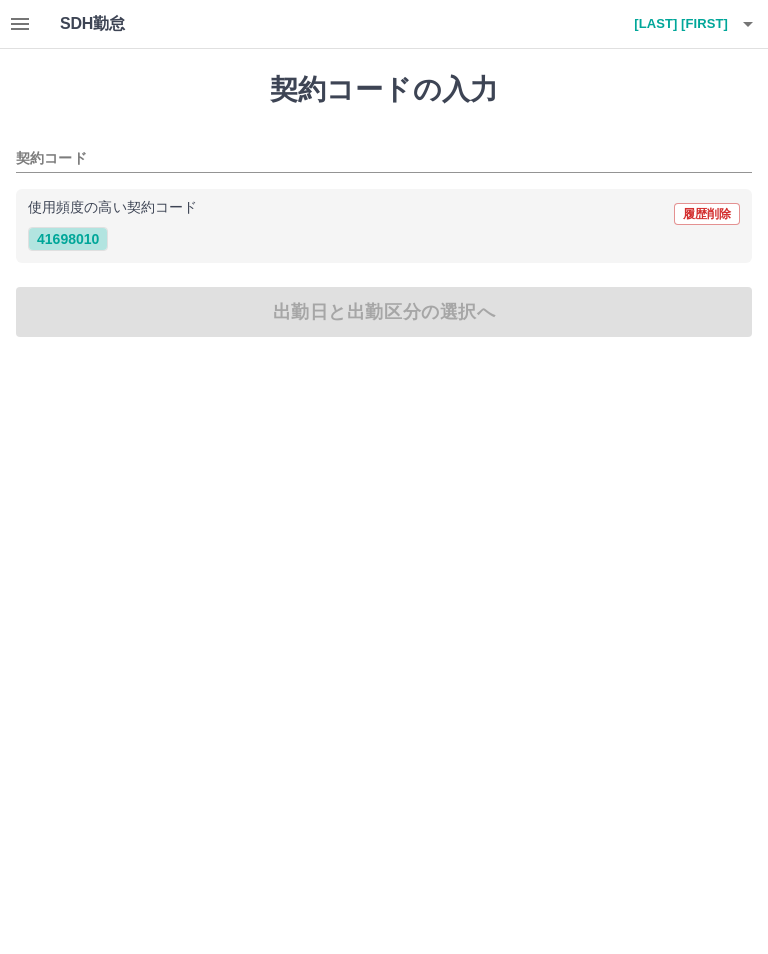 click on "41698010" at bounding box center (68, 239) 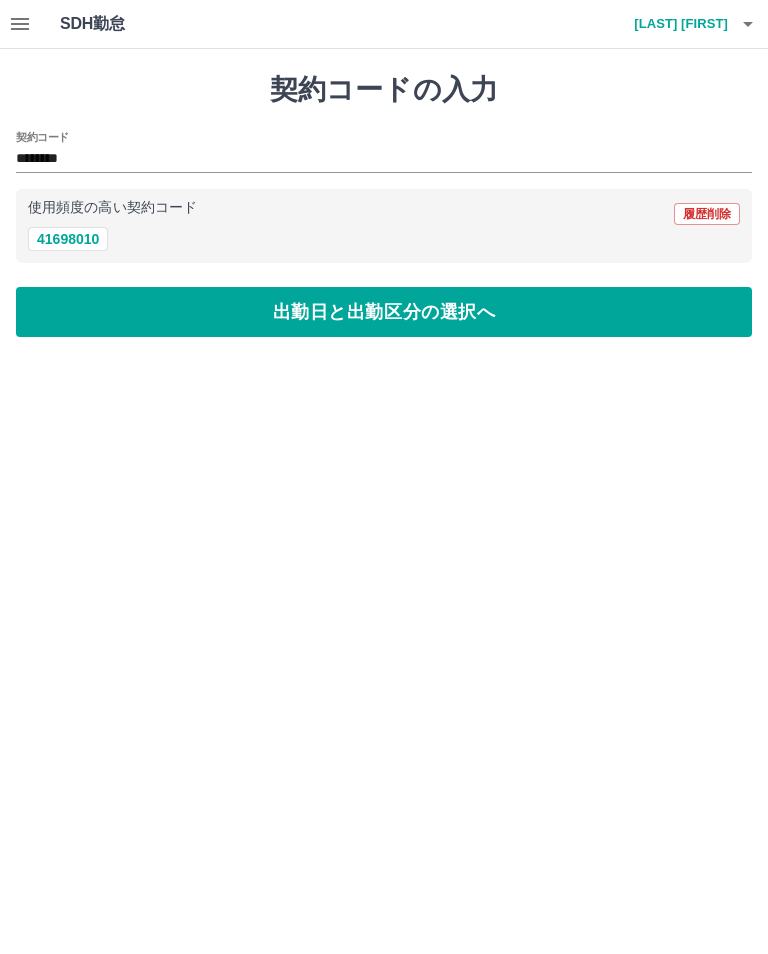 click on "出勤日と出勤区分の選択へ" at bounding box center [384, 312] 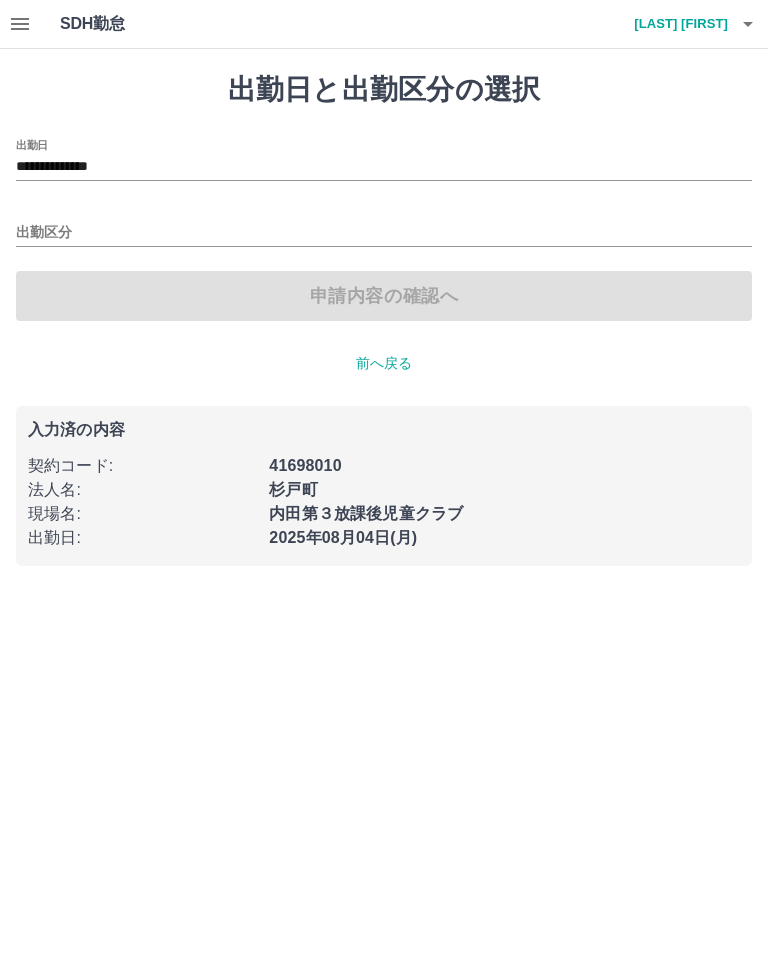 click on "**********" at bounding box center [384, 167] 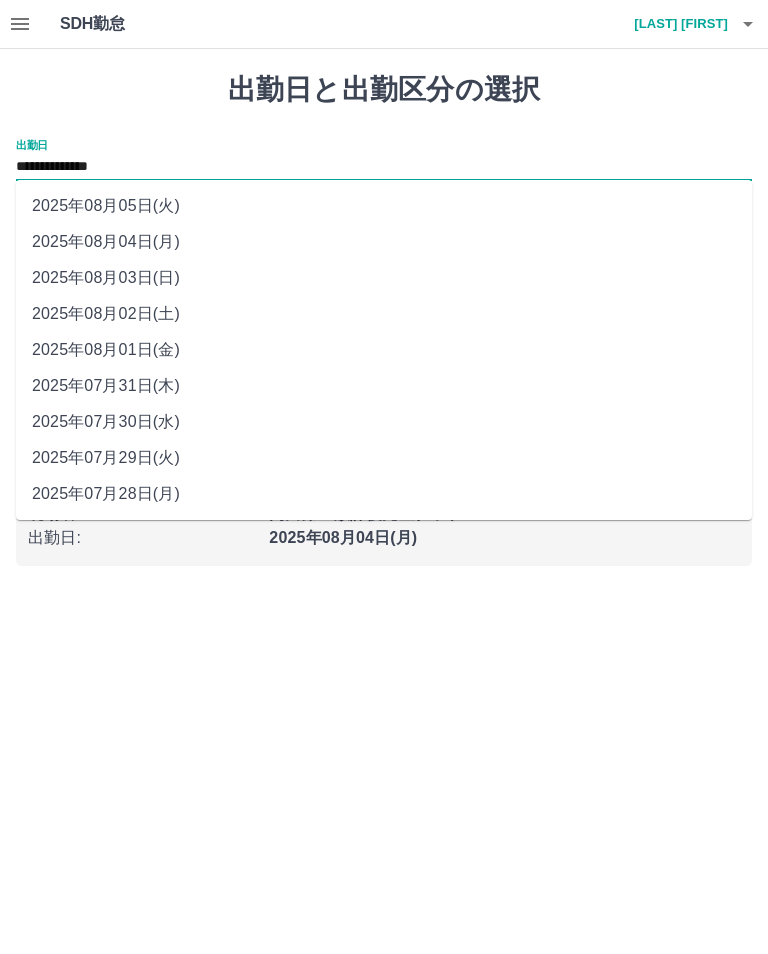 click on "2025年08月03日(日)" at bounding box center (384, 278) 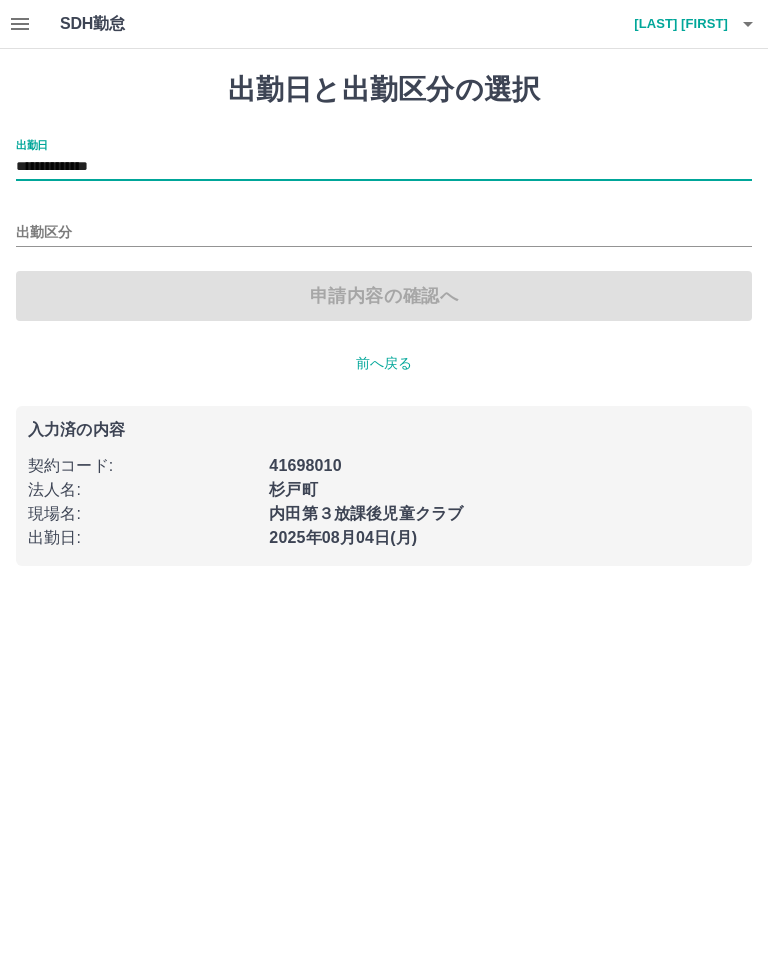 click on "出勤区分" at bounding box center (384, 233) 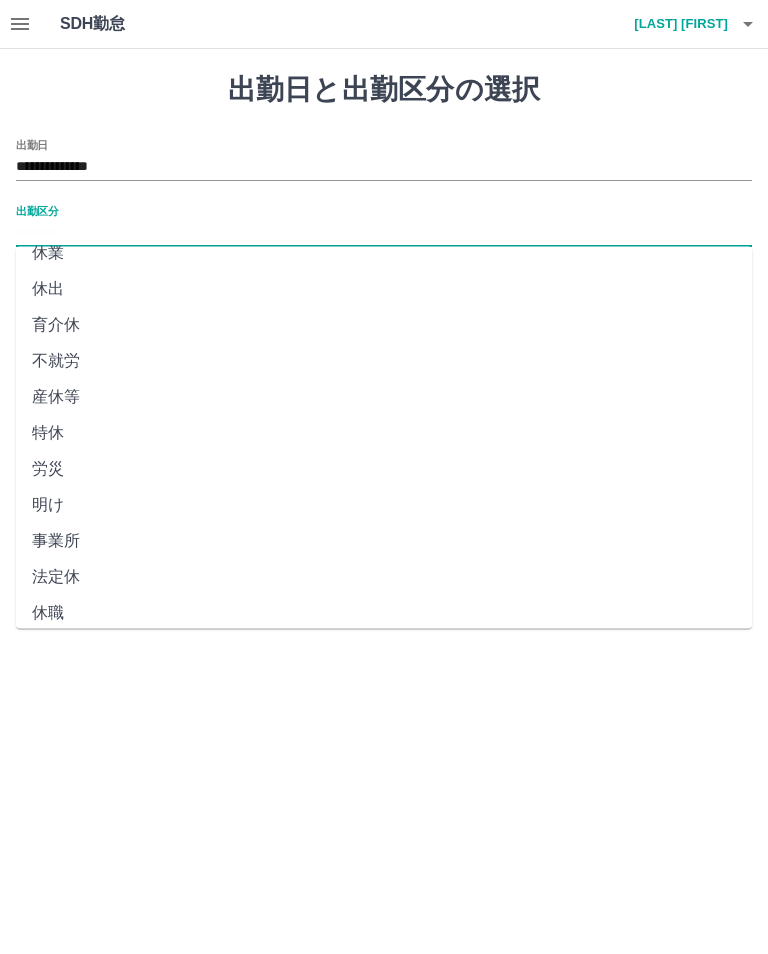 scroll, scrollTop: 270, scrollLeft: 0, axis: vertical 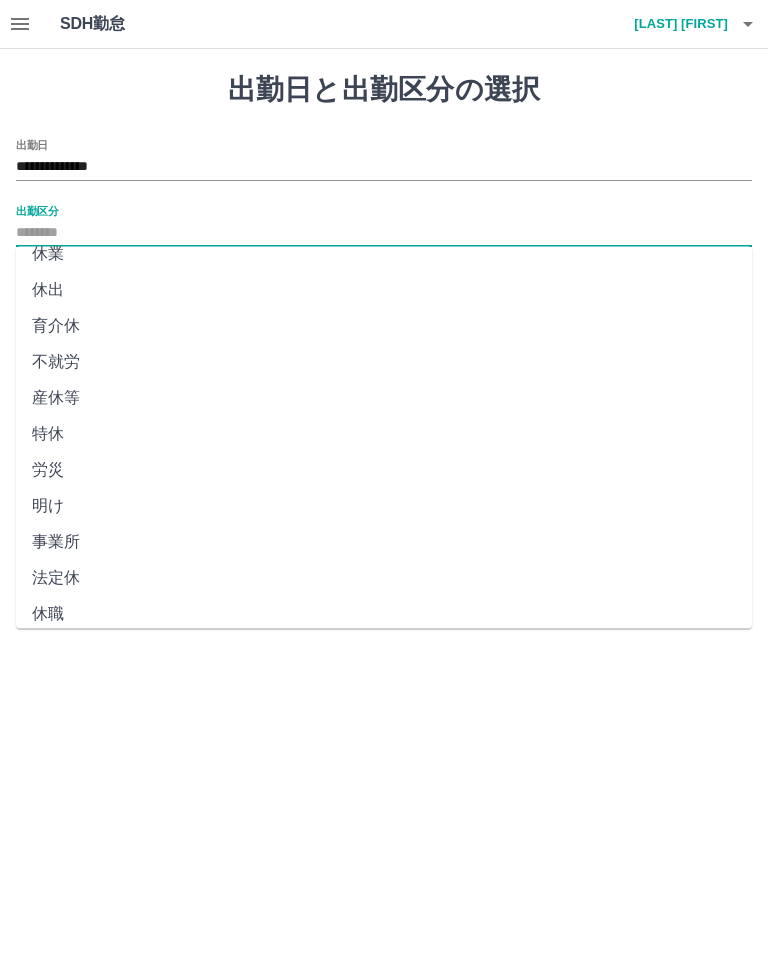 click on "法定休" at bounding box center (384, 579) 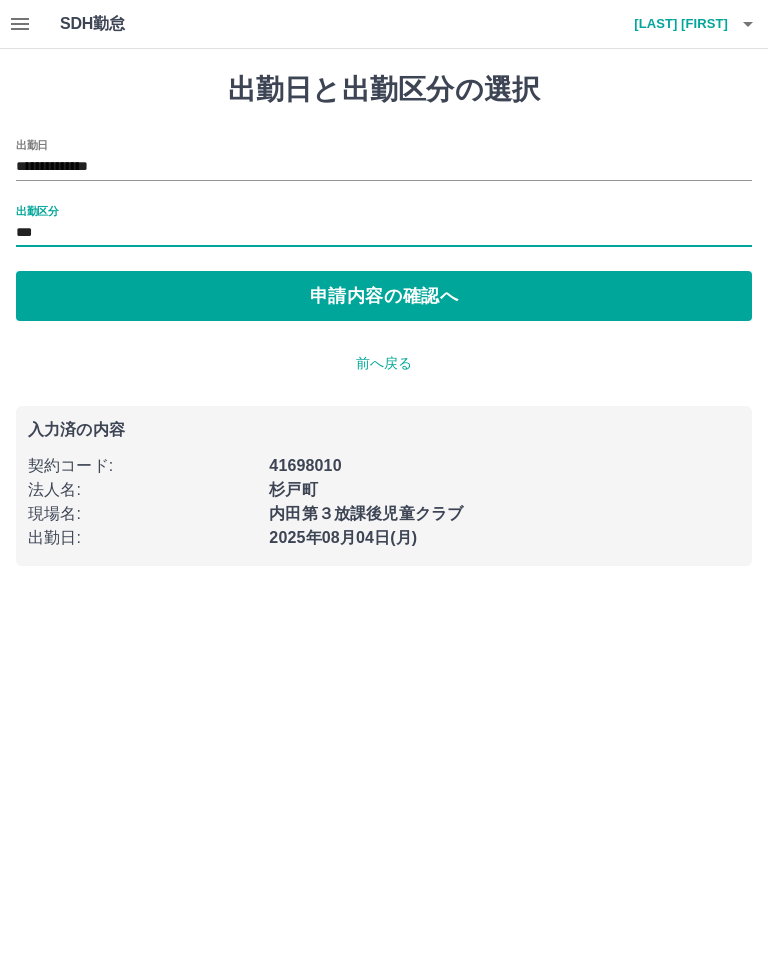 click on "申請内容の確認へ" at bounding box center (384, 296) 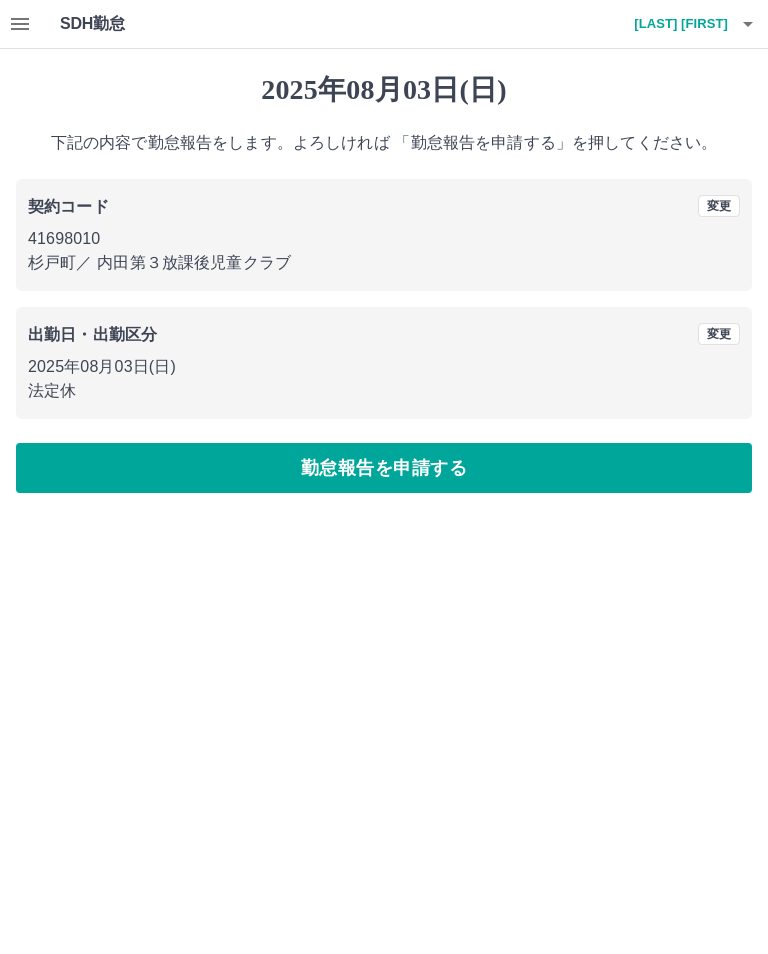 click on "勤怠報告を申請する" at bounding box center [384, 468] 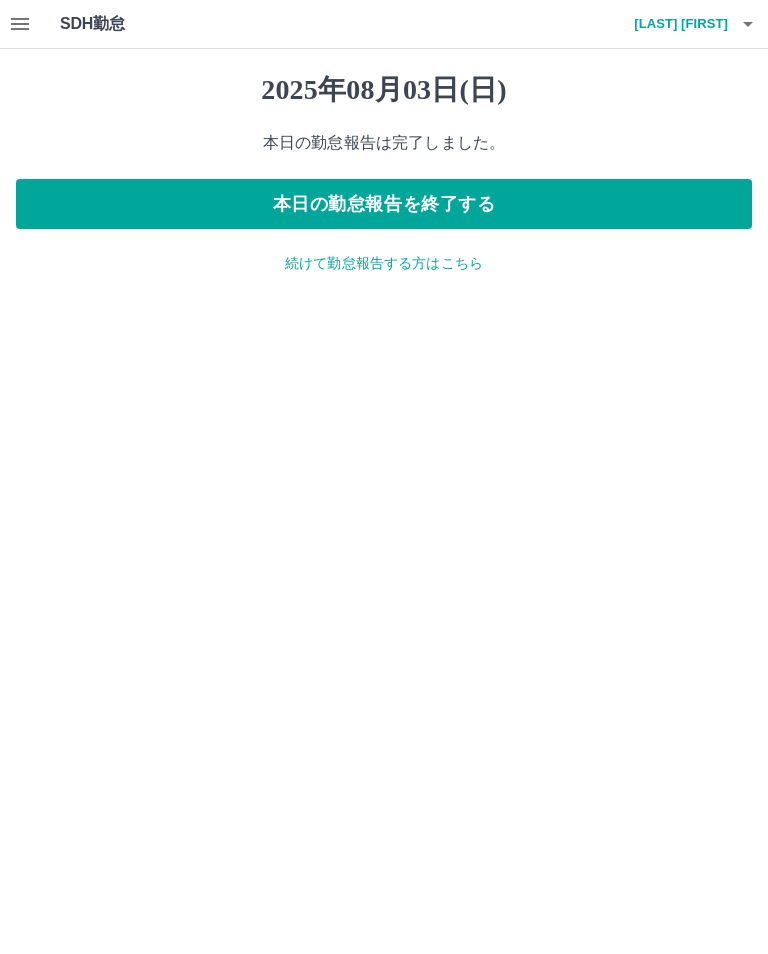 click on "続けて勤怠報告する方はこちら" at bounding box center [384, 263] 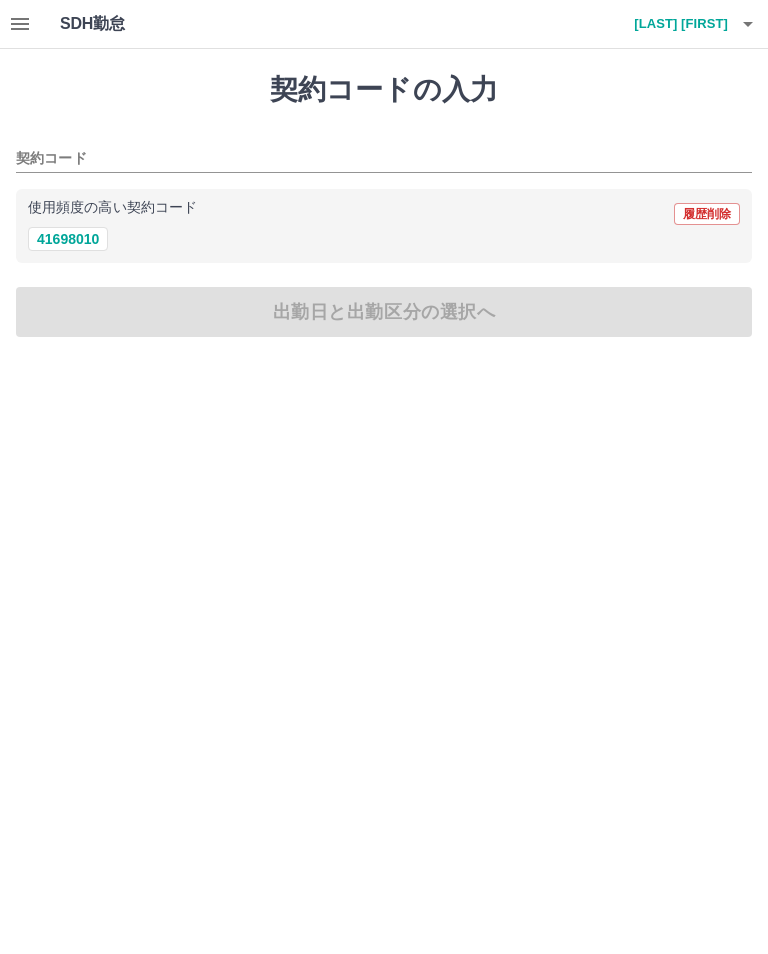 click on "41698010" at bounding box center (68, 239) 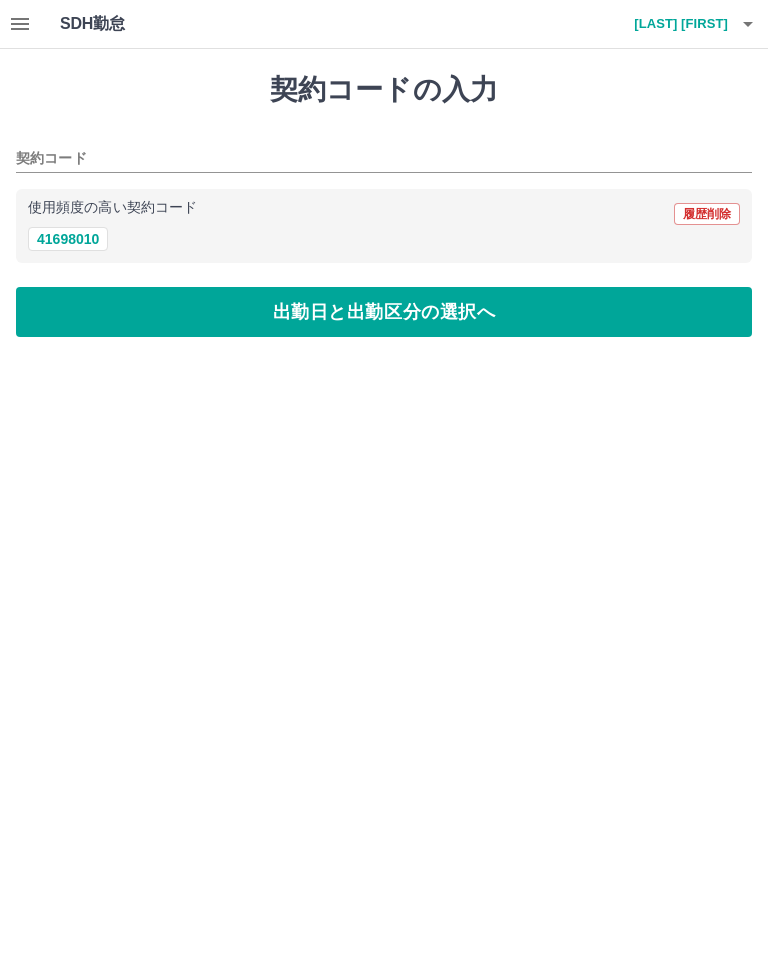 type on "********" 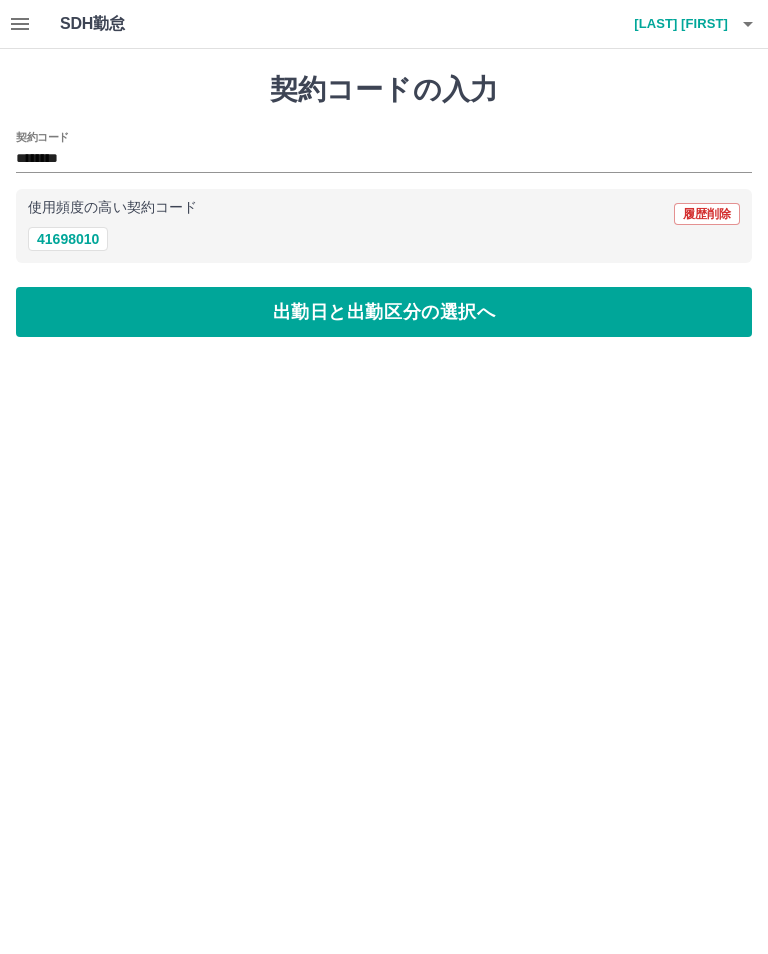 click on "出勤日と出勤区分の選択へ" at bounding box center [384, 312] 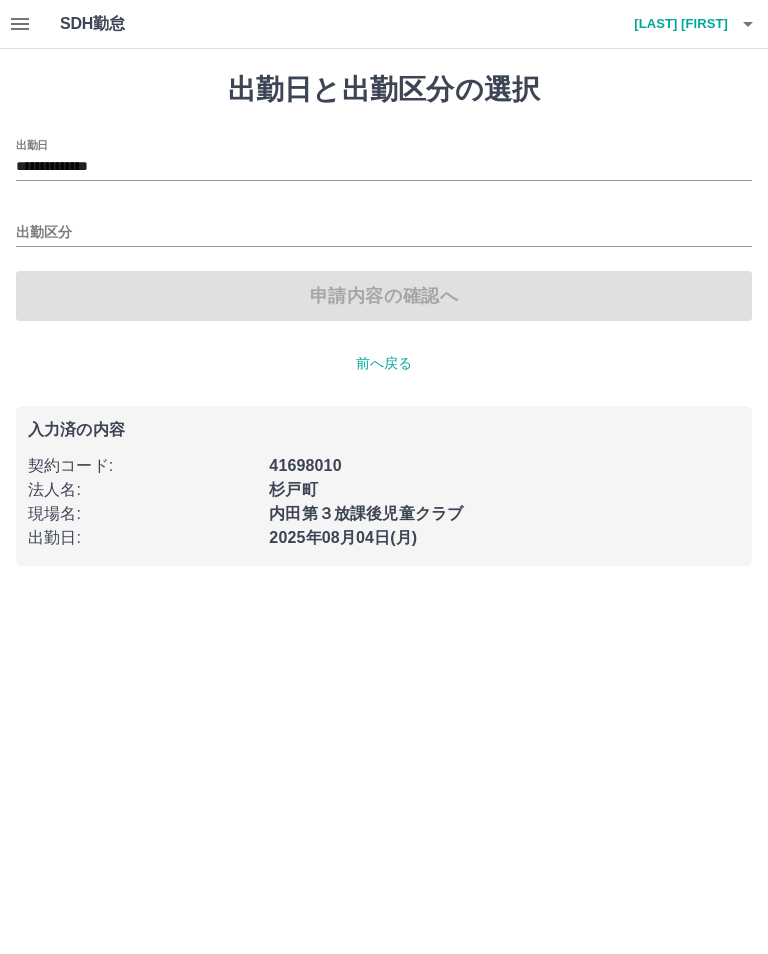click on "**********" at bounding box center (384, 167) 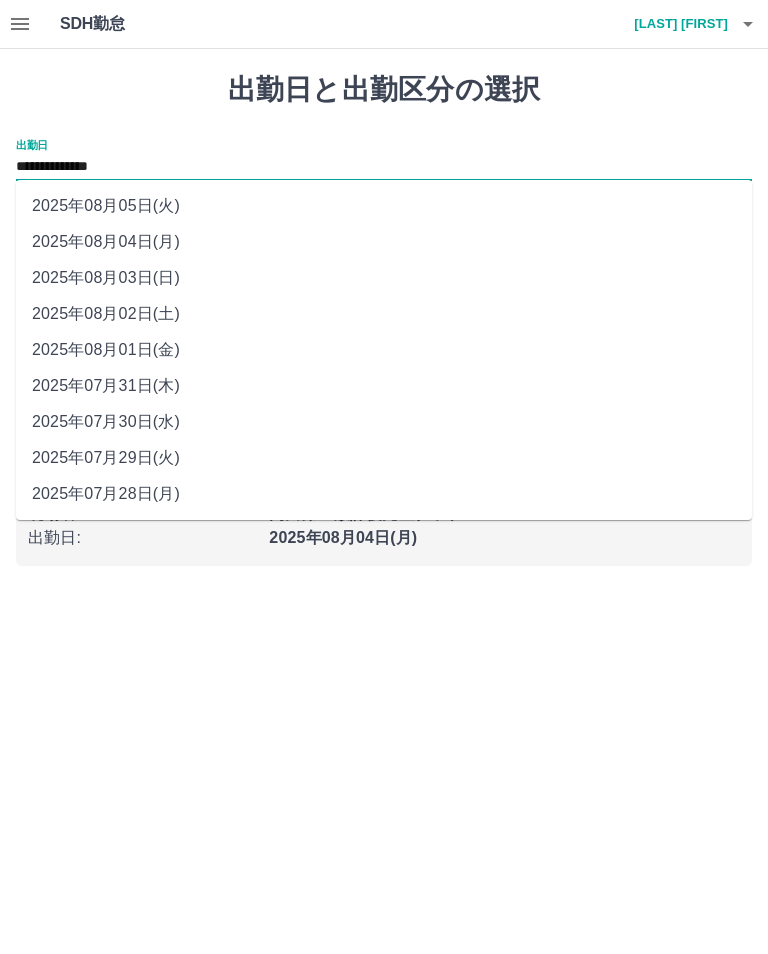 click on "2025年08月05日(火)" at bounding box center (384, 206) 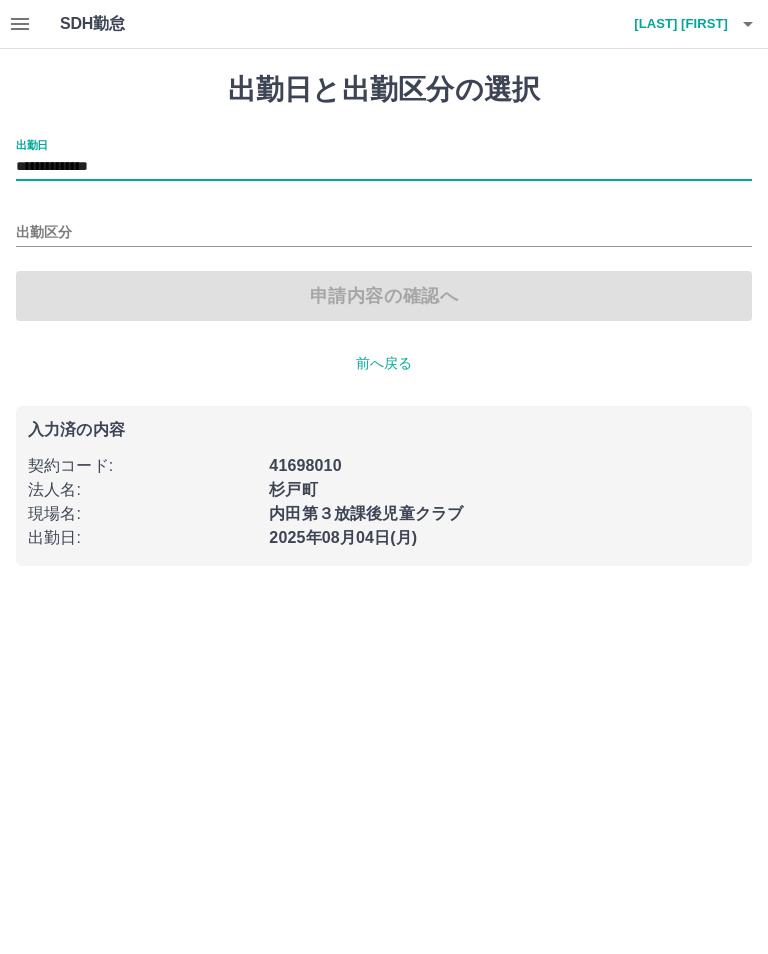 click on "出勤区分" at bounding box center (384, 233) 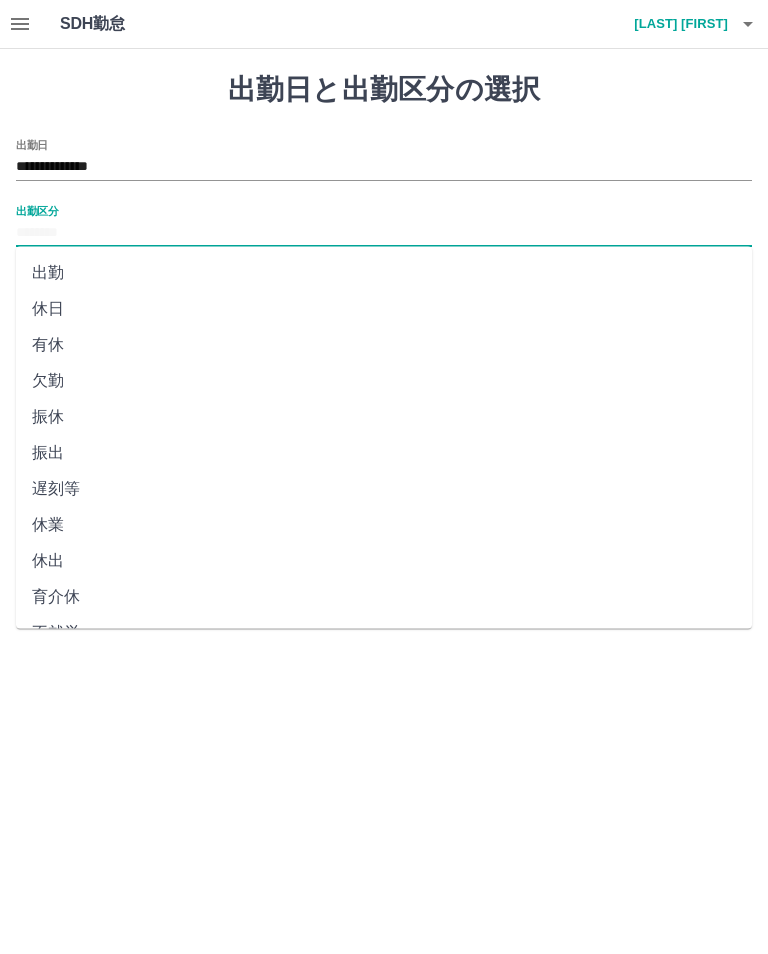 click on "出勤" at bounding box center (384, 273) 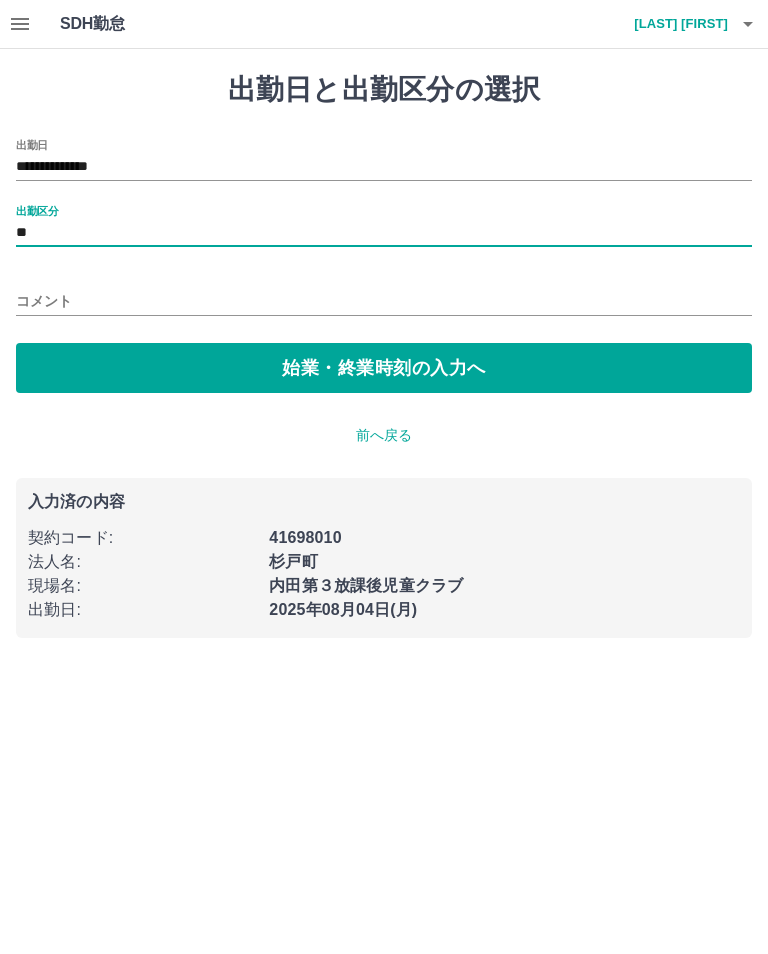 type on "**" 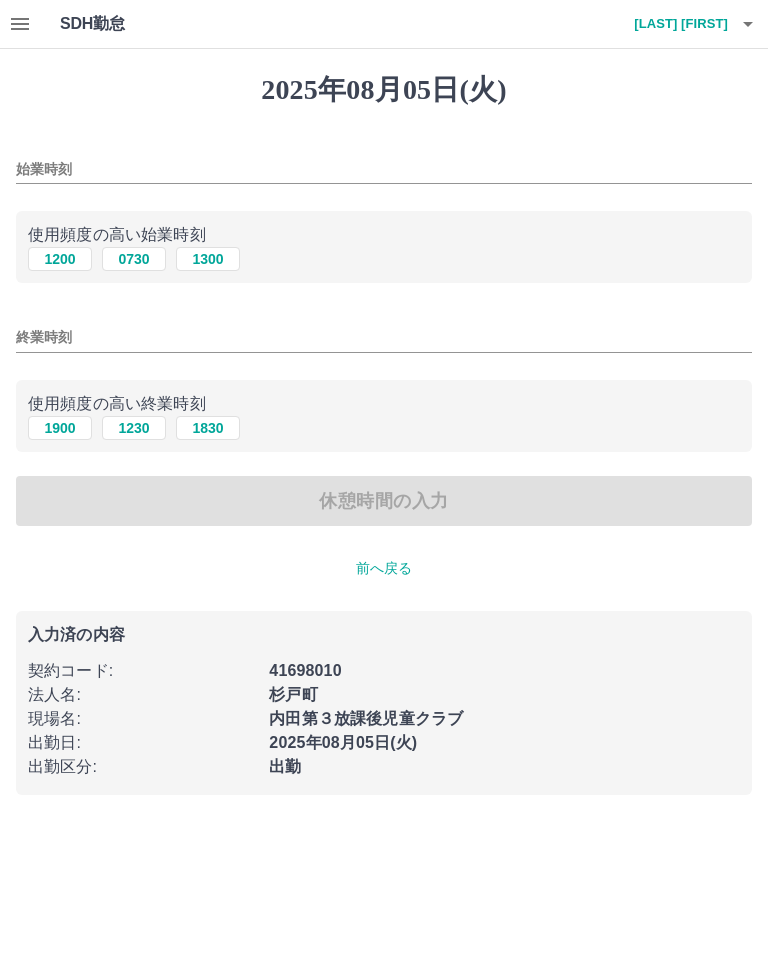 click on "始業時刻" at bounding box center (384, 169) 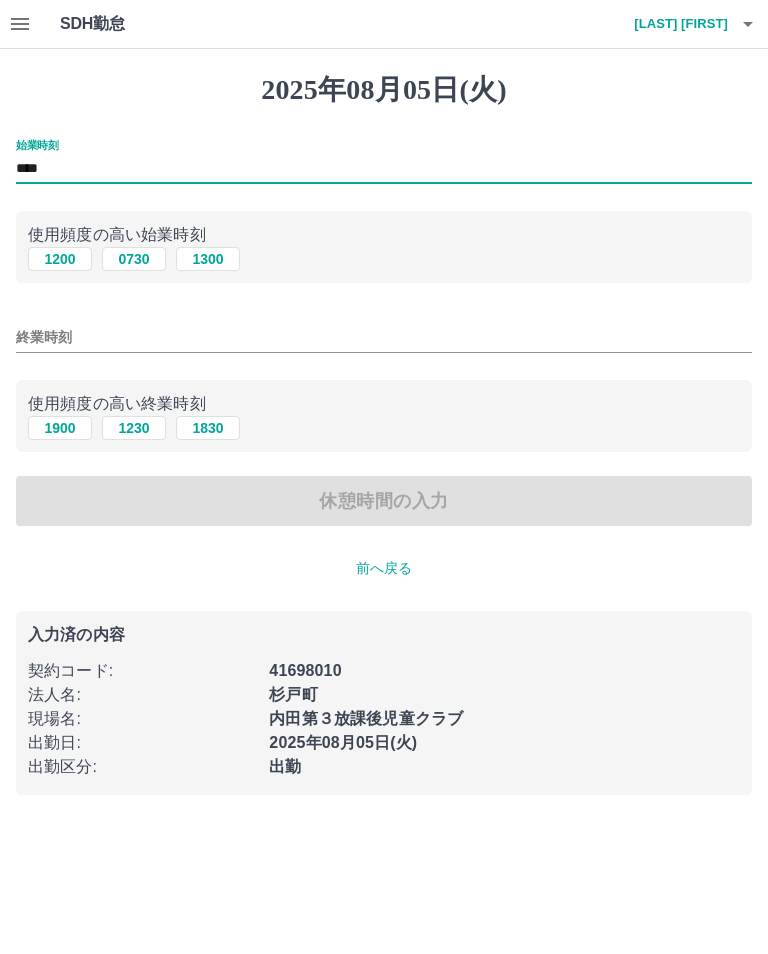 type on "****" 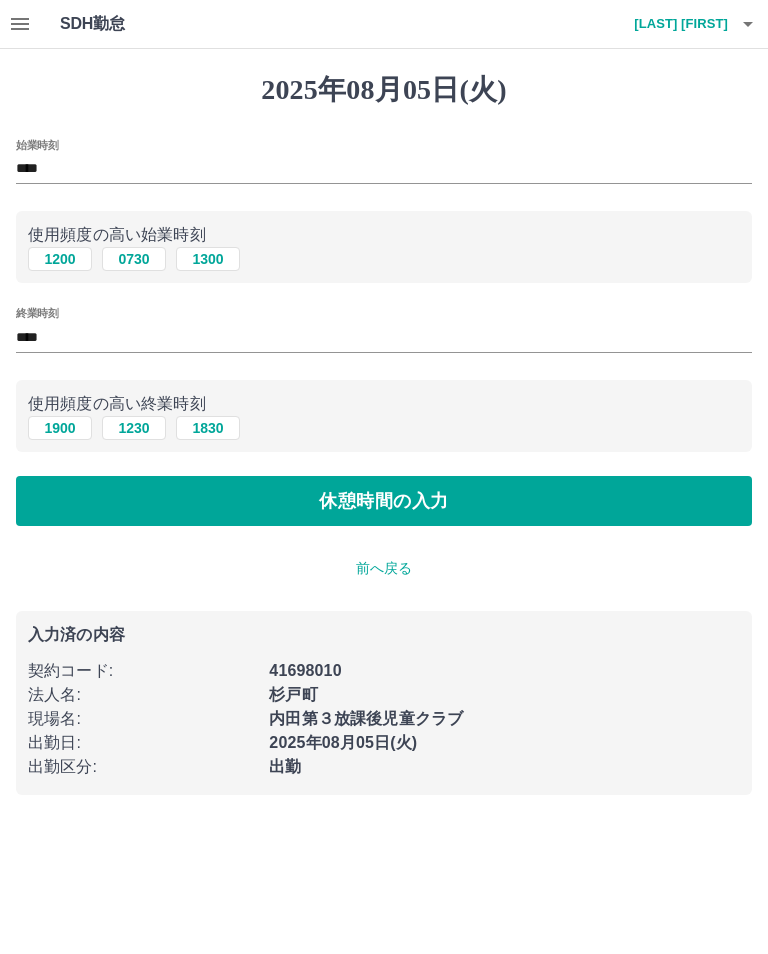 click on "休憩時間の入力" at bounding box center [384, 501] 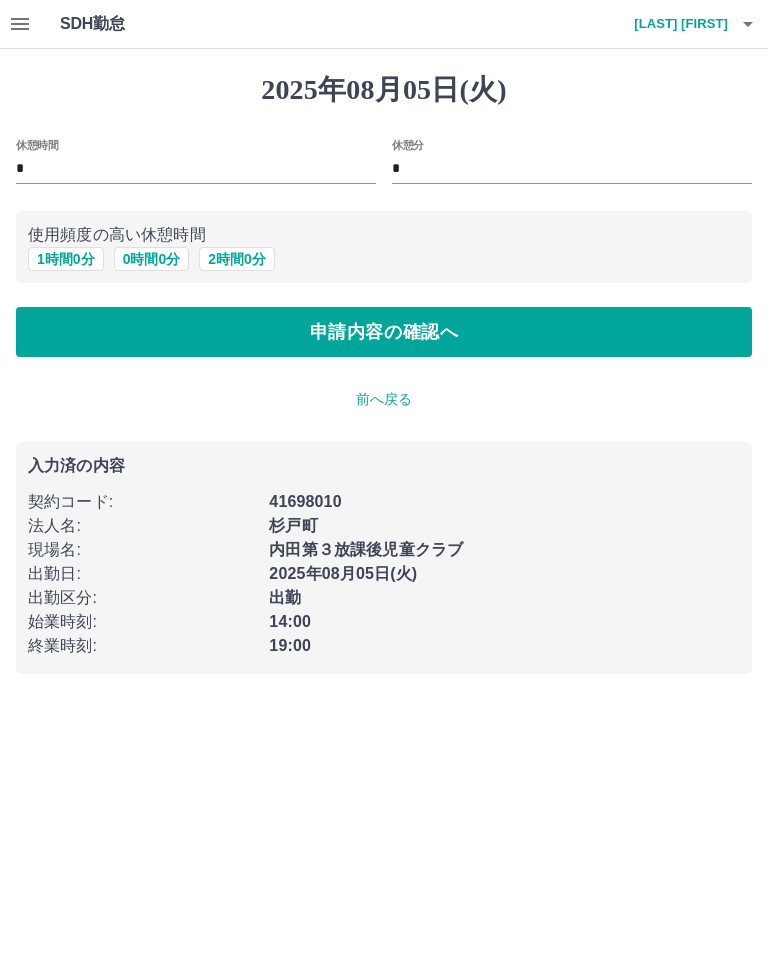 click on "申請内容の確認へ" at bounding box center (384, 332) 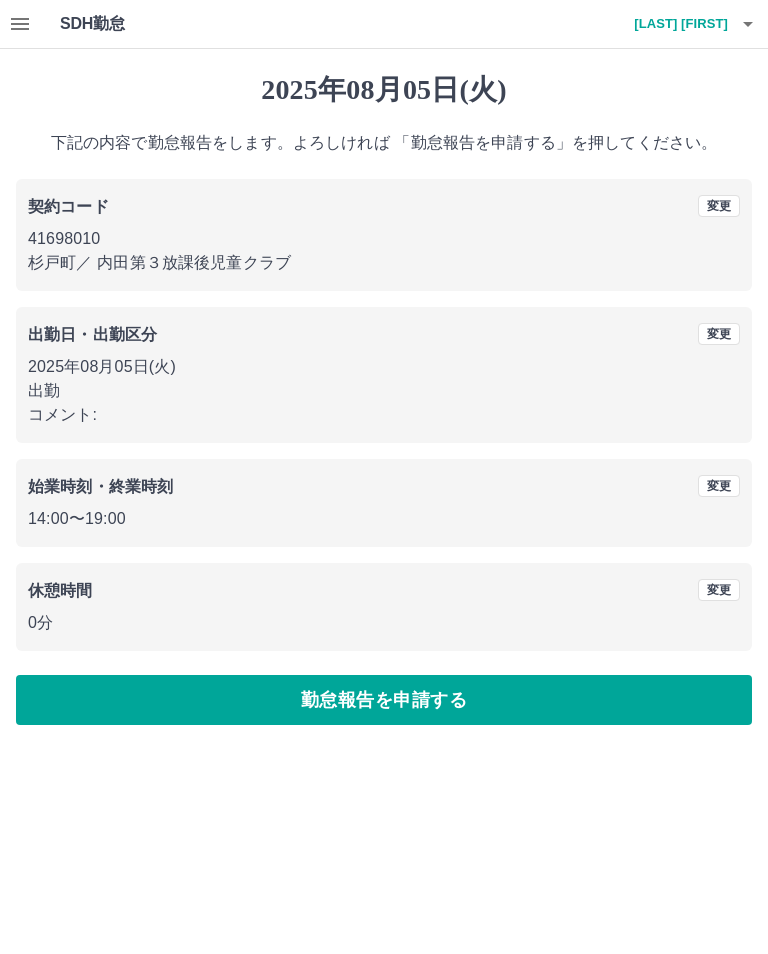 click on "勤怠報告を申請する" at bounding box center (384, 700) 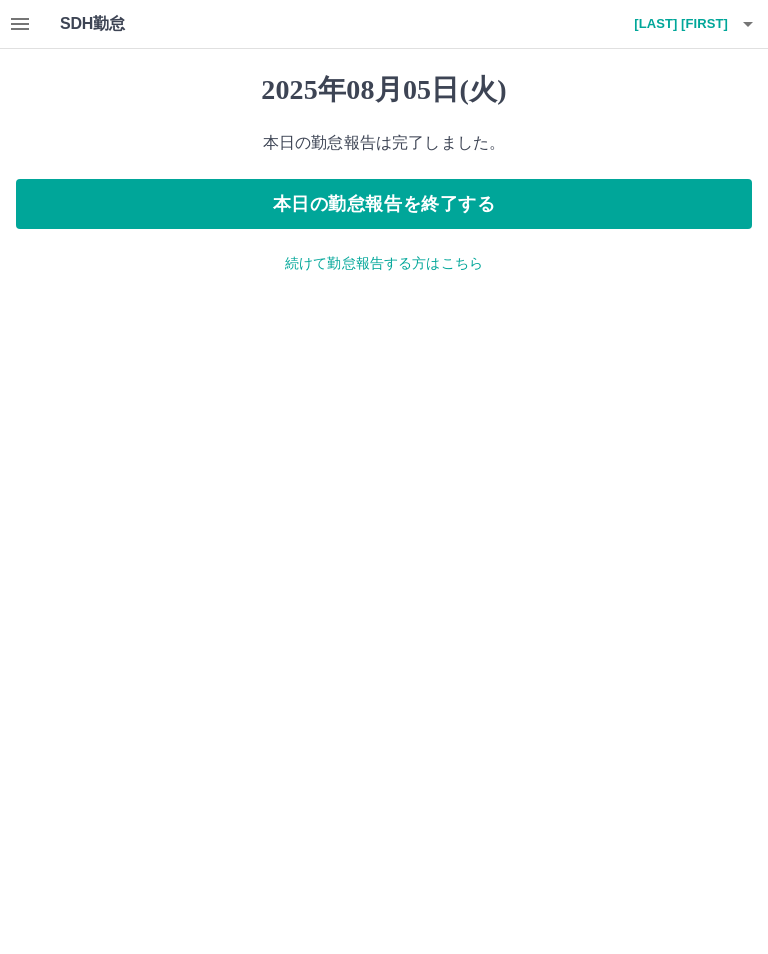 click 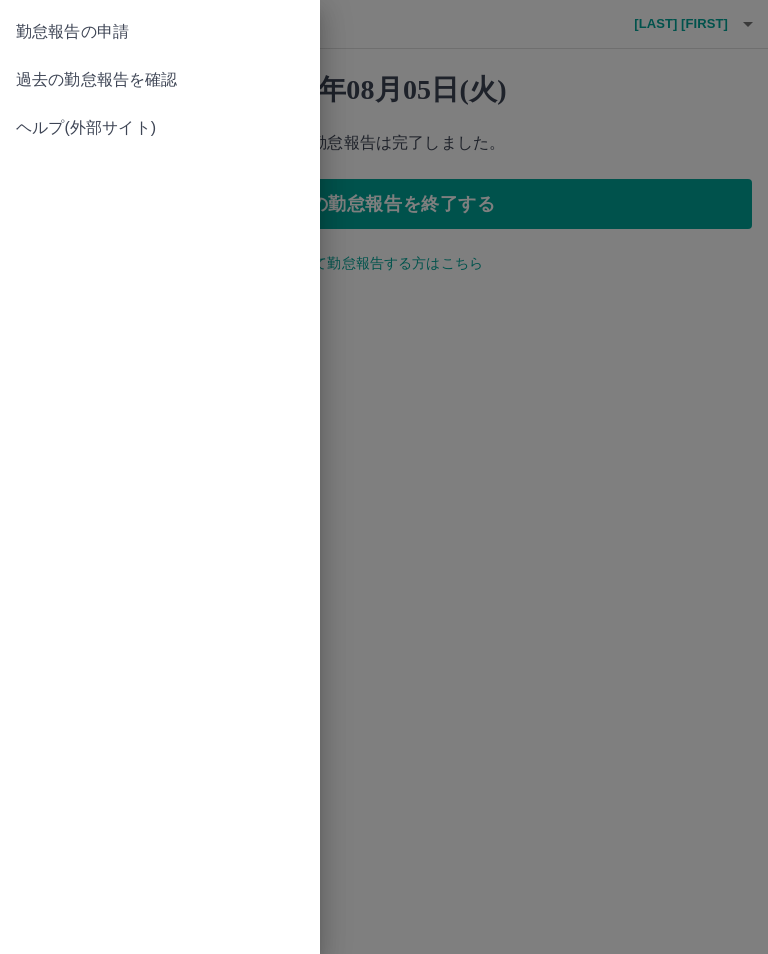 click on "過去の勤怠報告を確認" at bounding box center [160, 80] 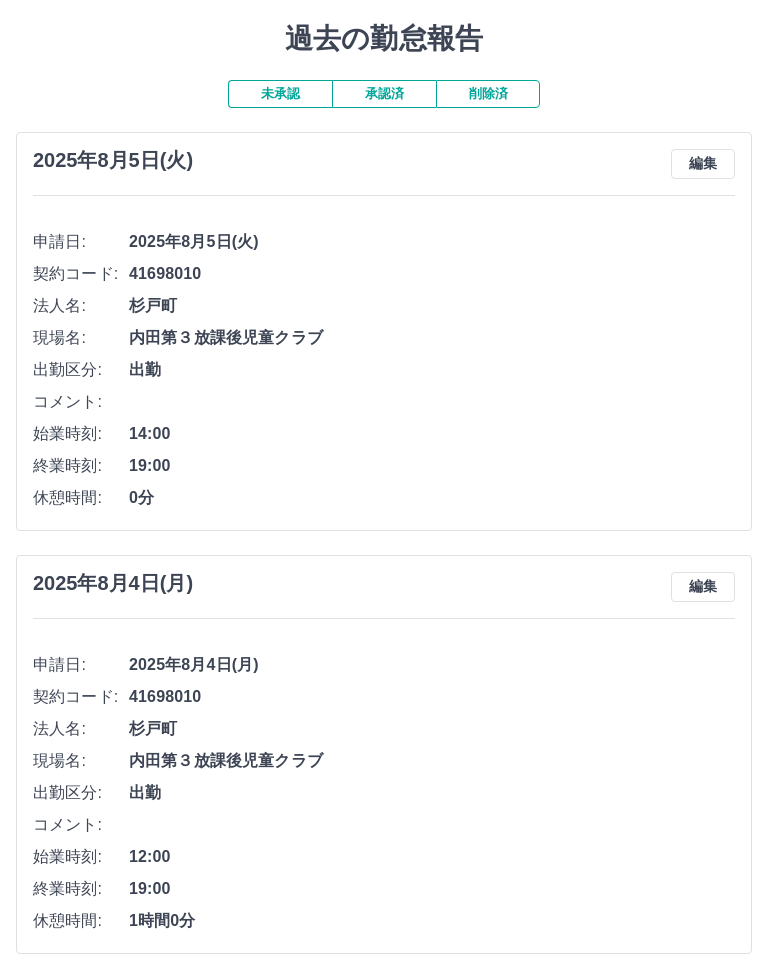 scroll, scrollTop: 0, scrollLeft: 0, axis: both 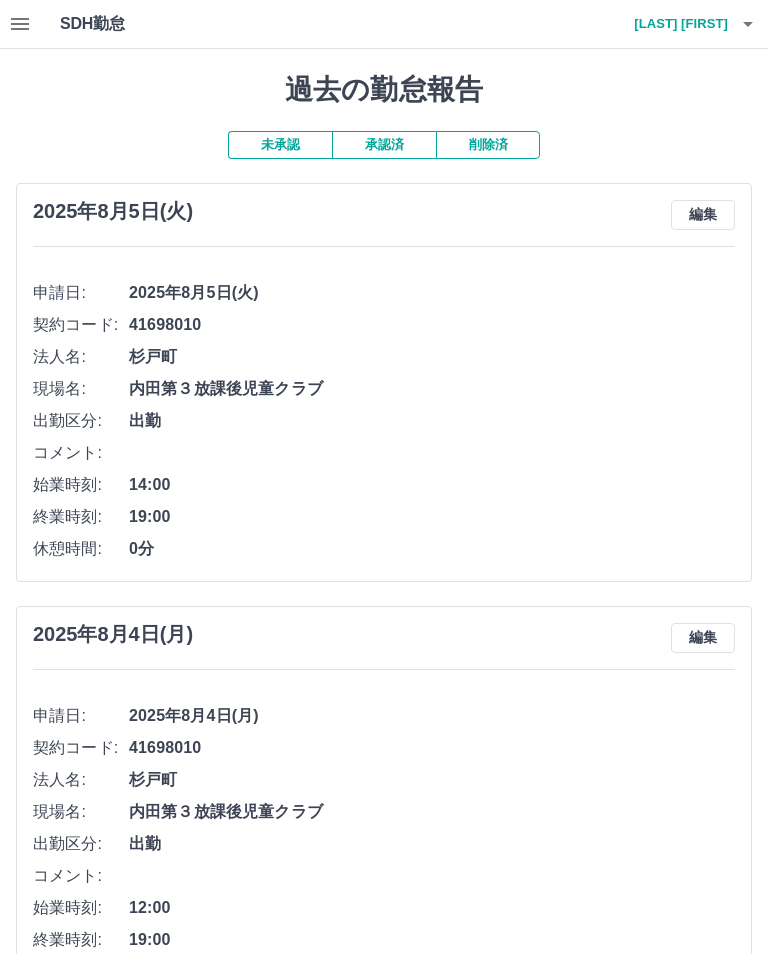 click 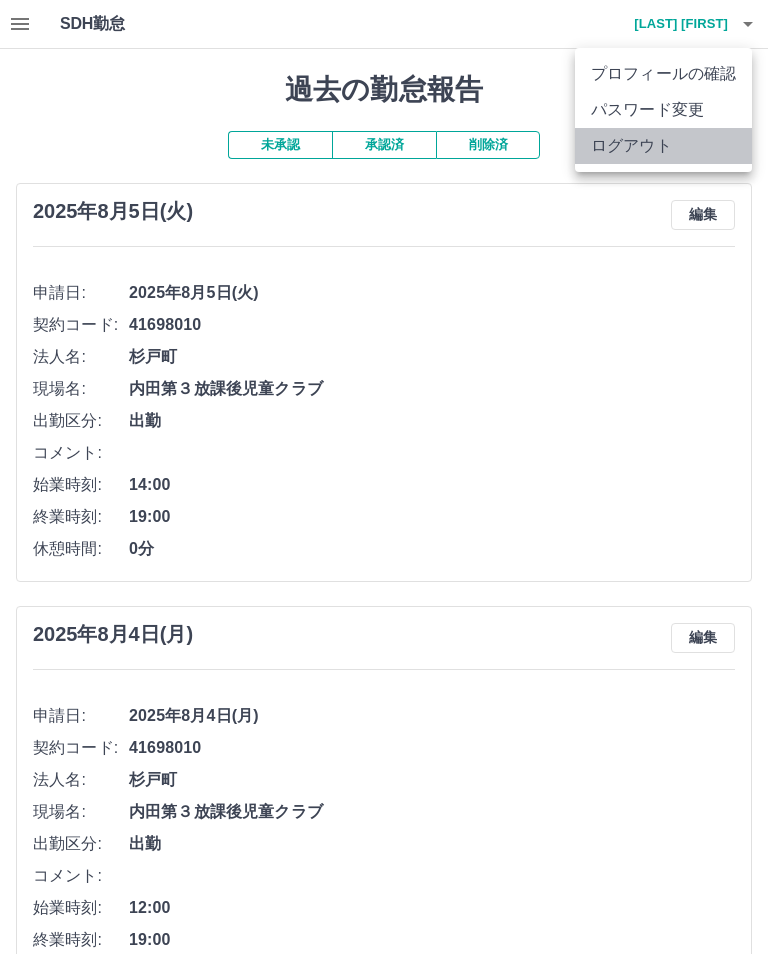 click on "ログアウト" at bounding box center [663, 146] 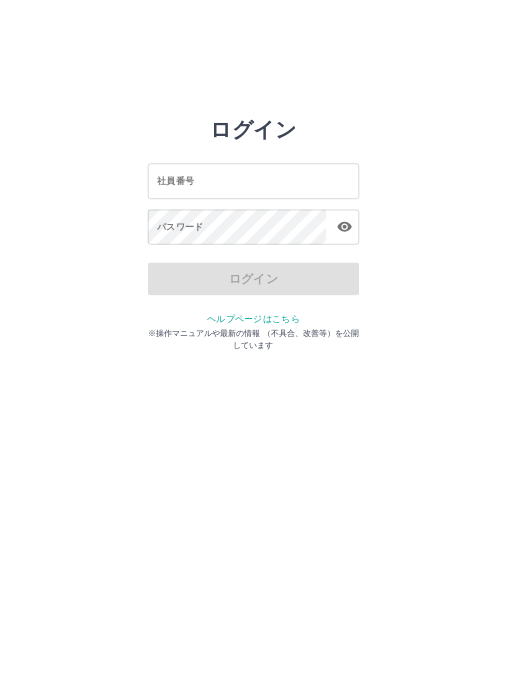 scroll, scrollTop: 0, scrollLeft: 0, axis: both 